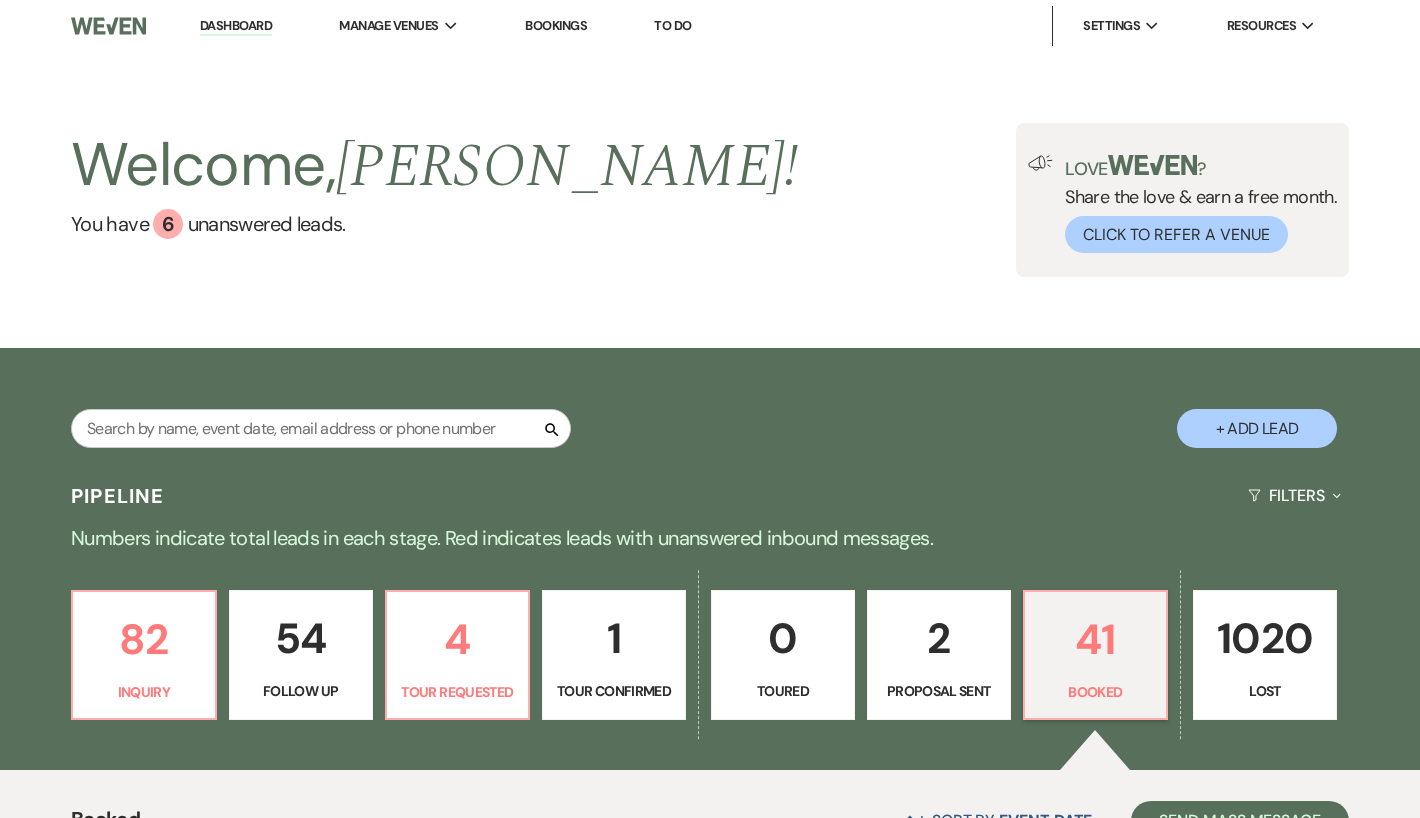 scroll, scrollTop: 0, scrollLeft: 0, axis: both 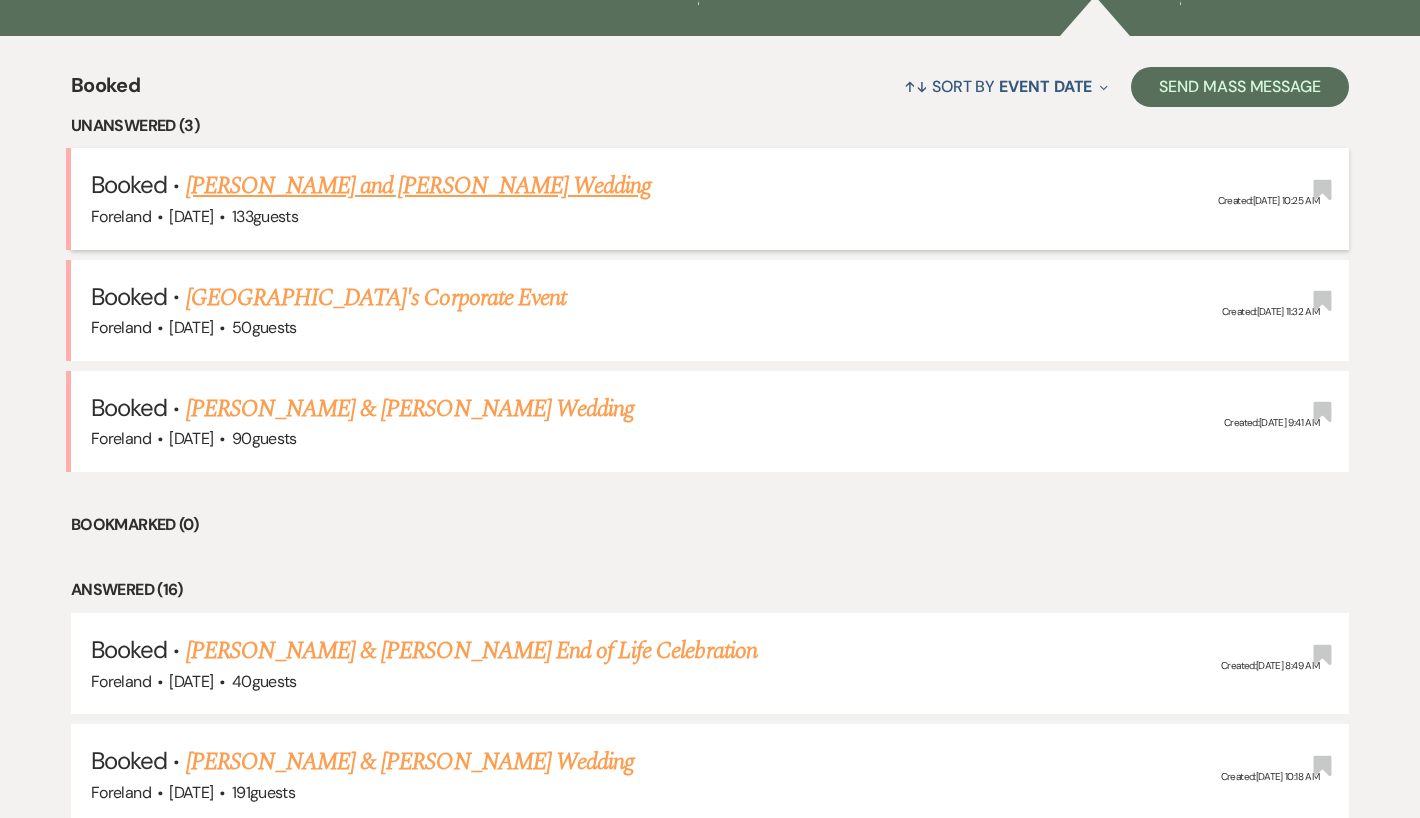 click on "[PERSON_NAME] and [PERSON_NAME] Wedding" at bounding box center (419, 186) 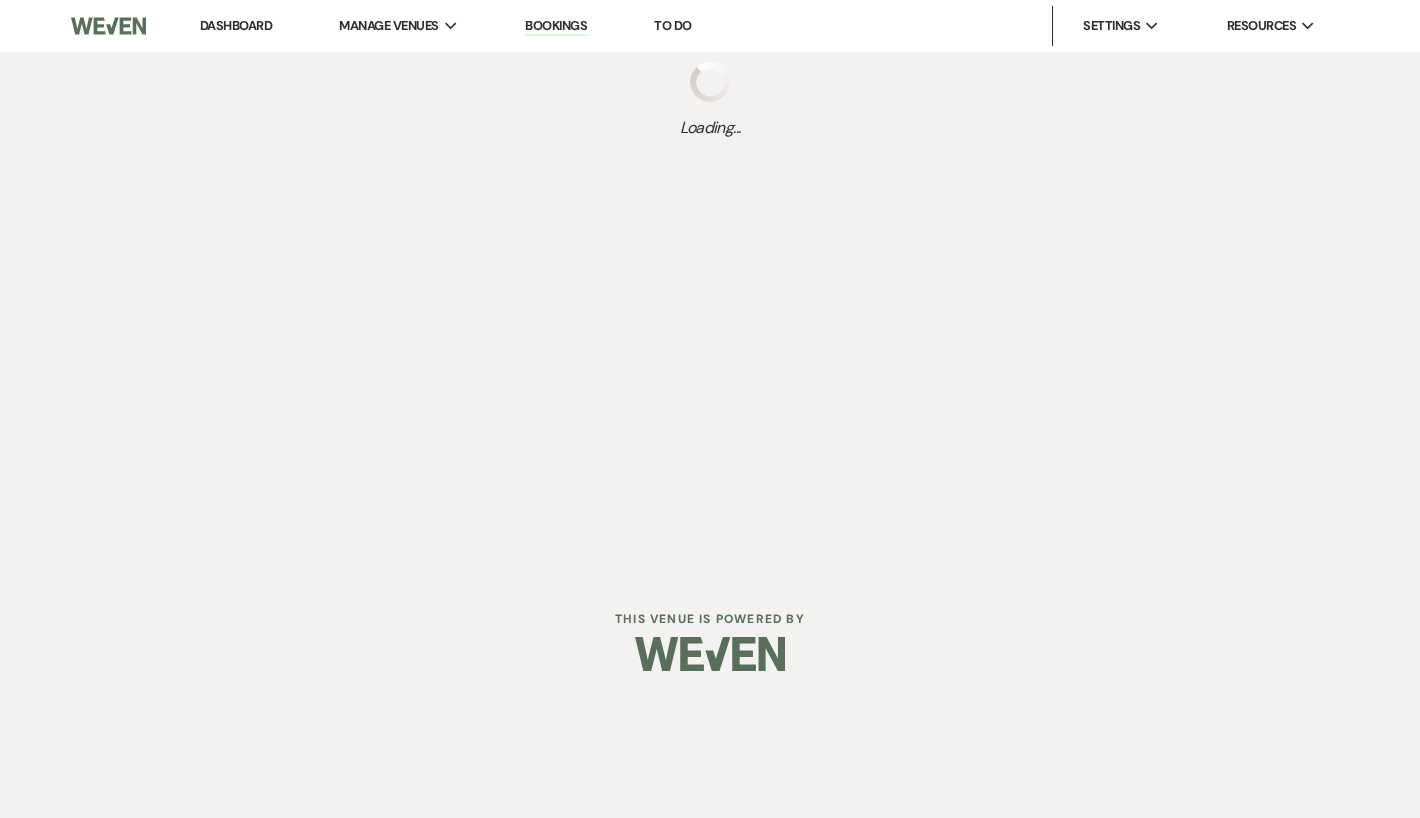 scroll, scrollTop: 0, scrollLeft: 0, axis: both 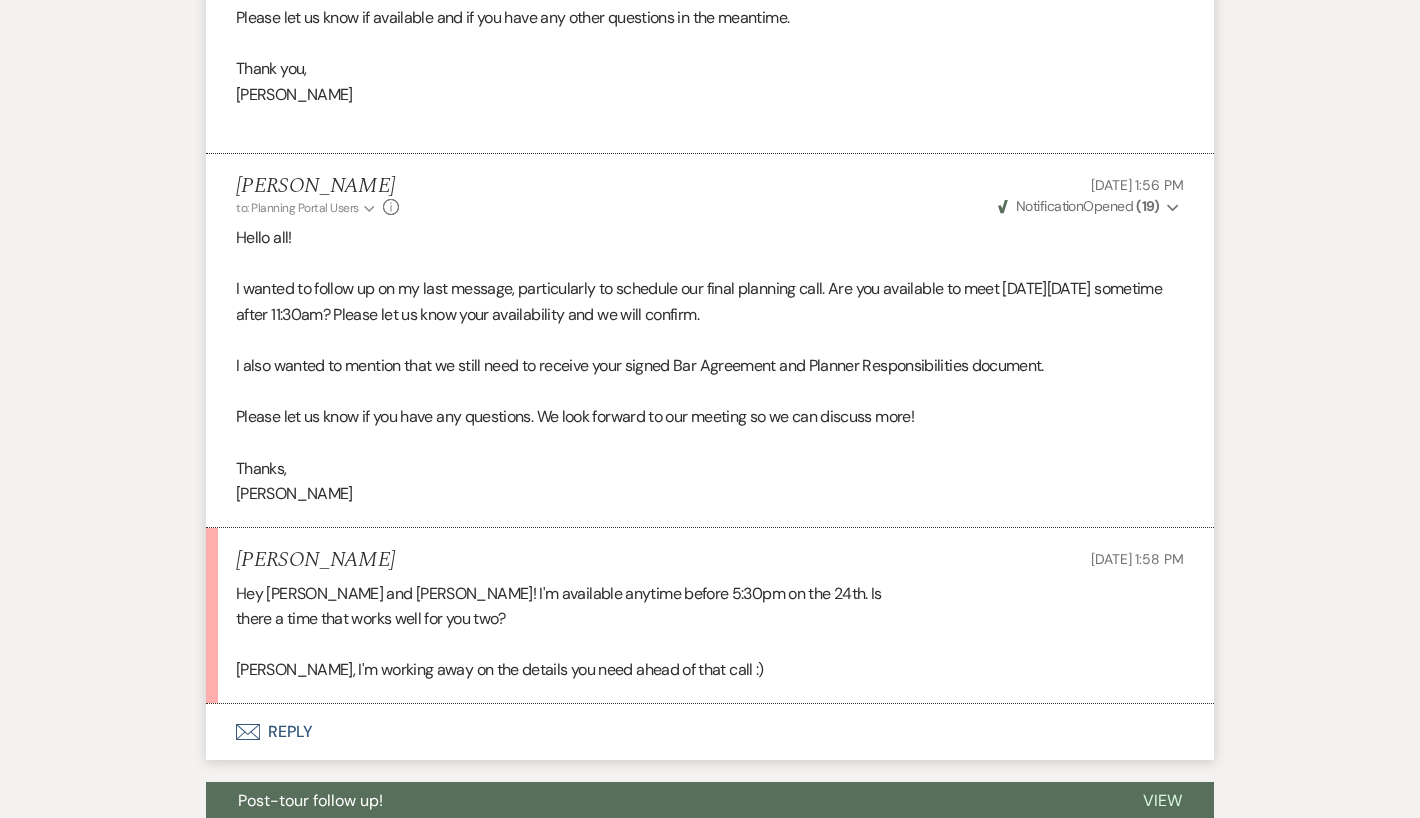 click on "Envelope Reply" at bounding box center [710, 732] 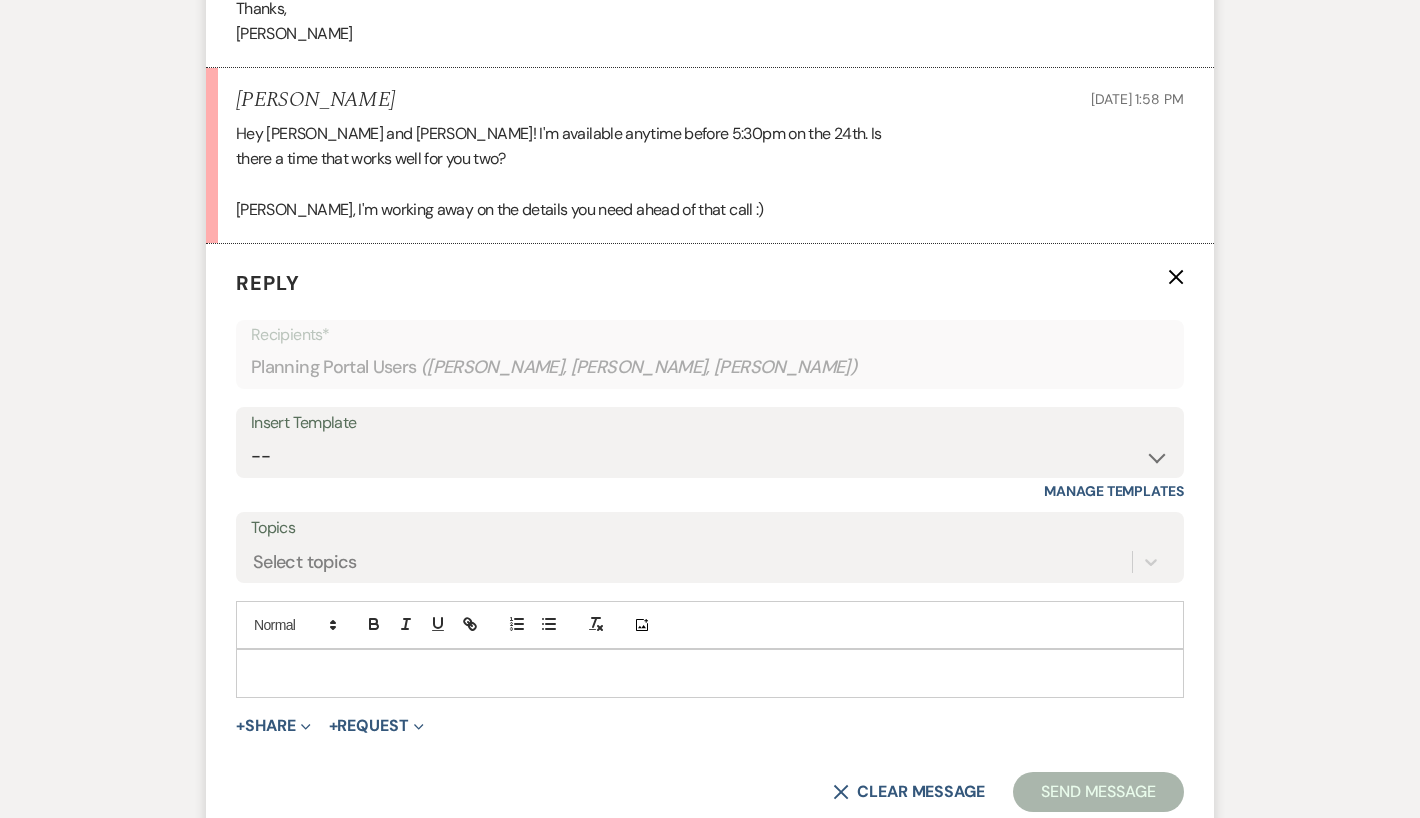 scroll, scrollTop: 1573, scrollLeft: 0, axis: vertical 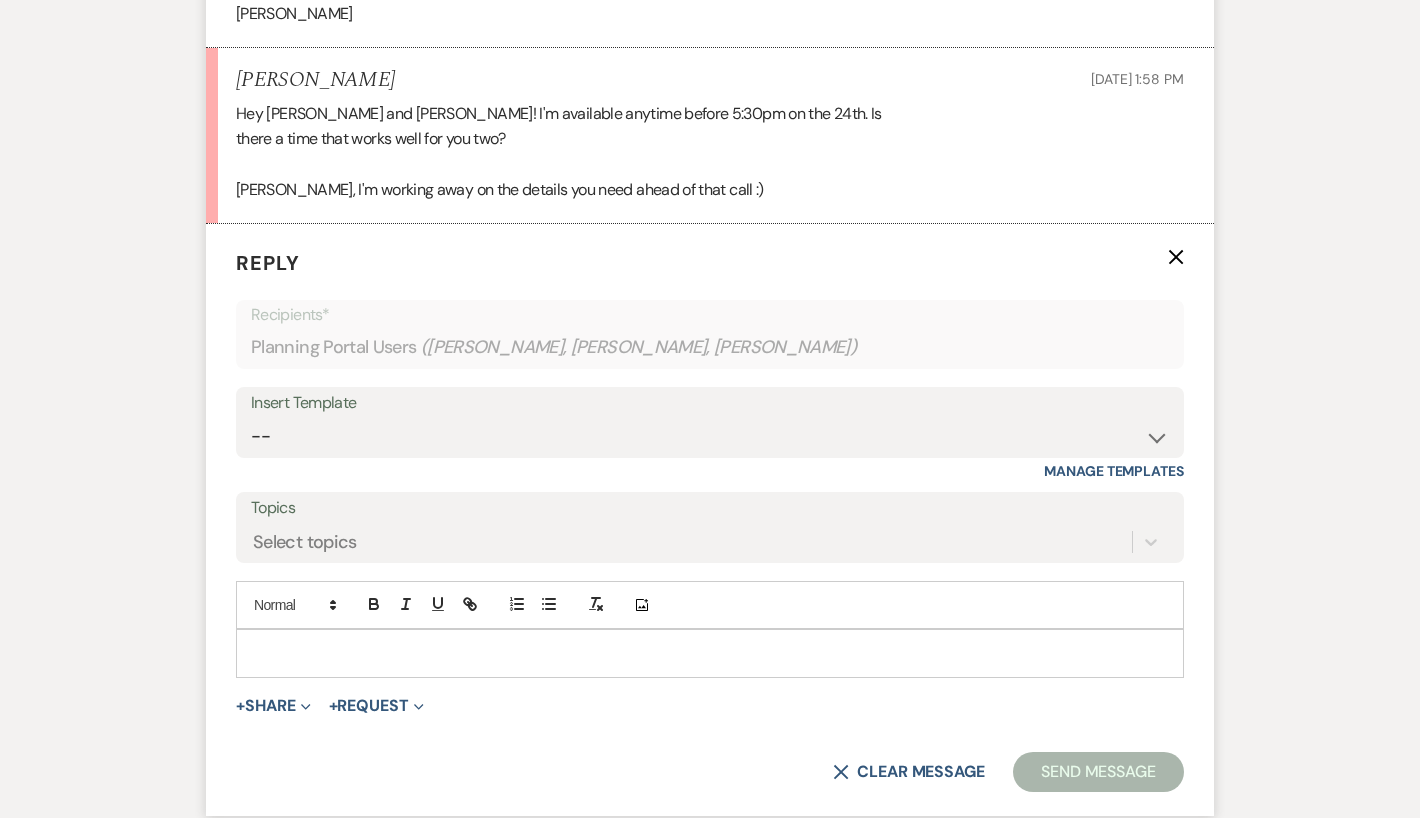 click at bounding box center [710, 653] 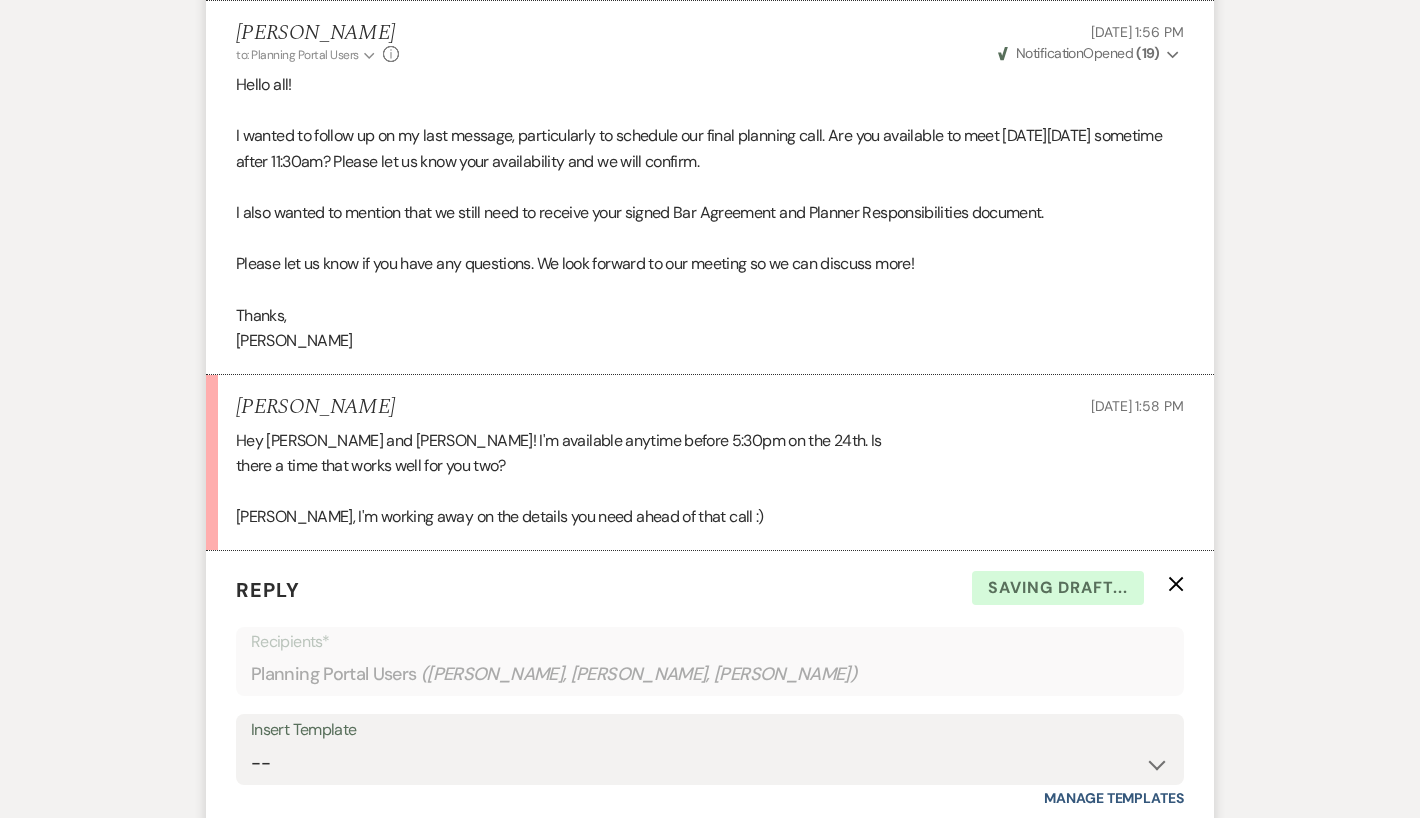 scroll, scrollTop: 1250, scrollLeft: 0, axis: vertical 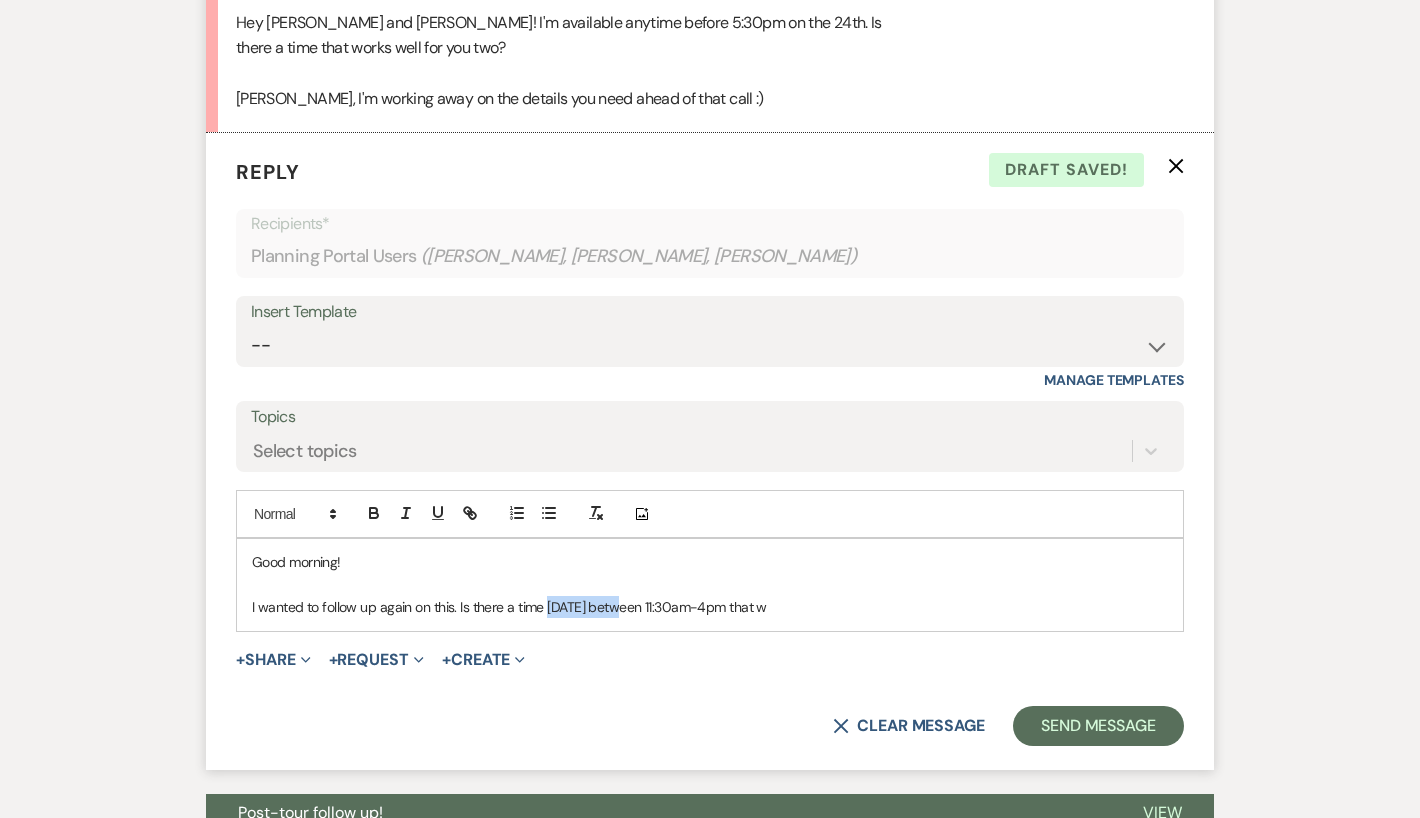 drag, startPoint x: 620, startPoint y: 579, endPoint x: 548, endPoint y: 581, distance: 72.02777 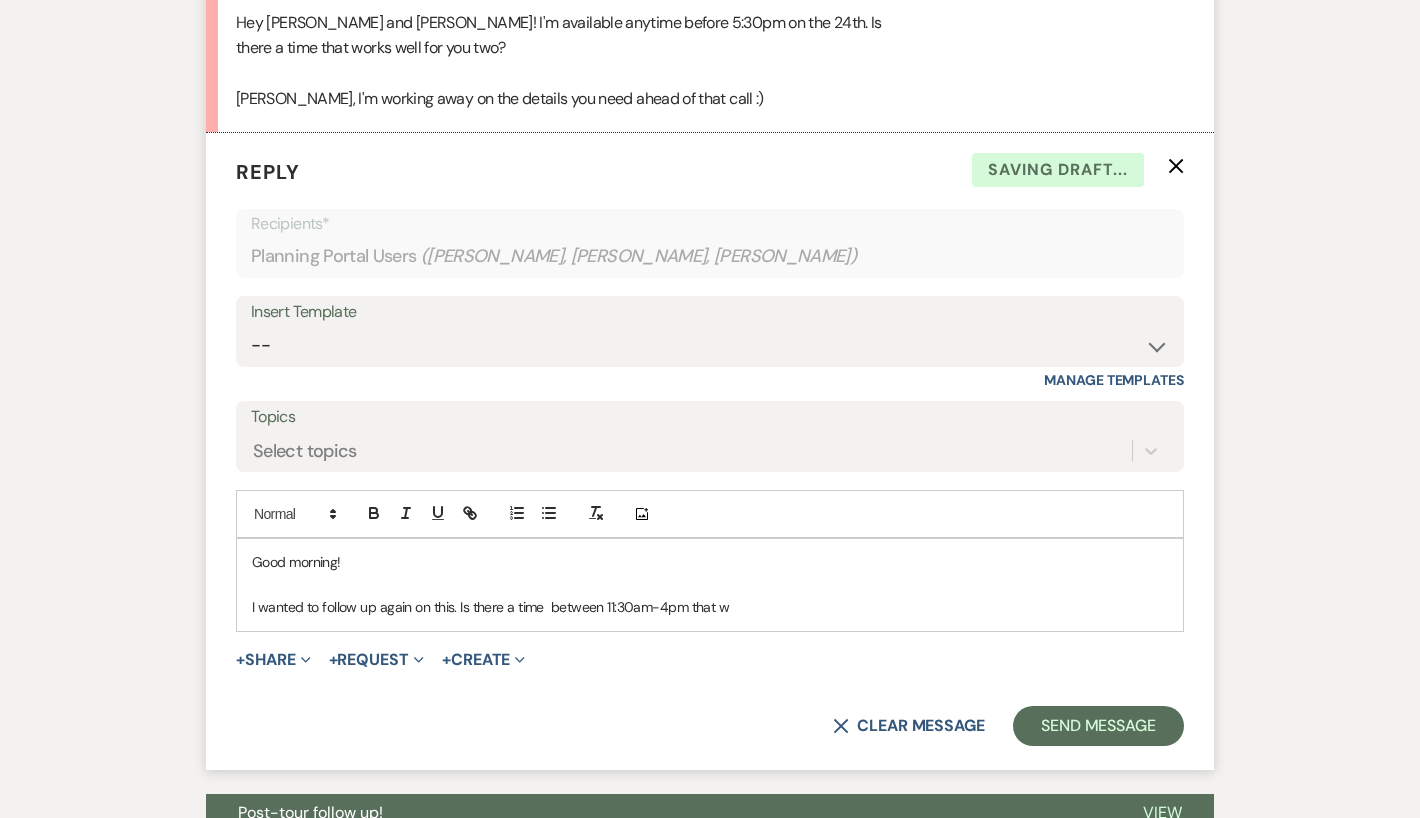 click on "I wanted to follow up again on this. Is there a time  between 11:30am-4pm that w" at bounding box center (710, 607) 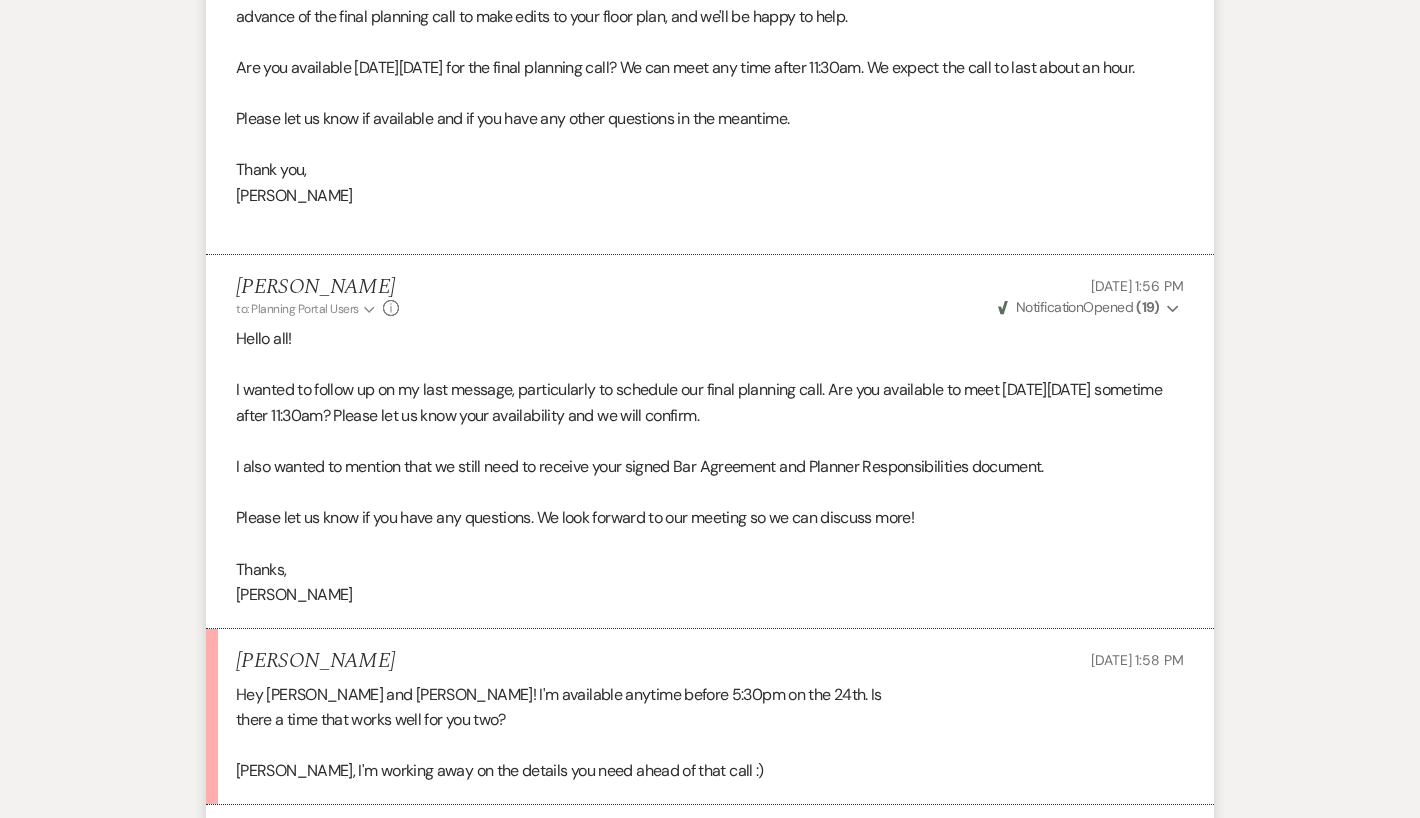 scroll, scrollTop: 1066, scrollLeft: 0, axis: vertical 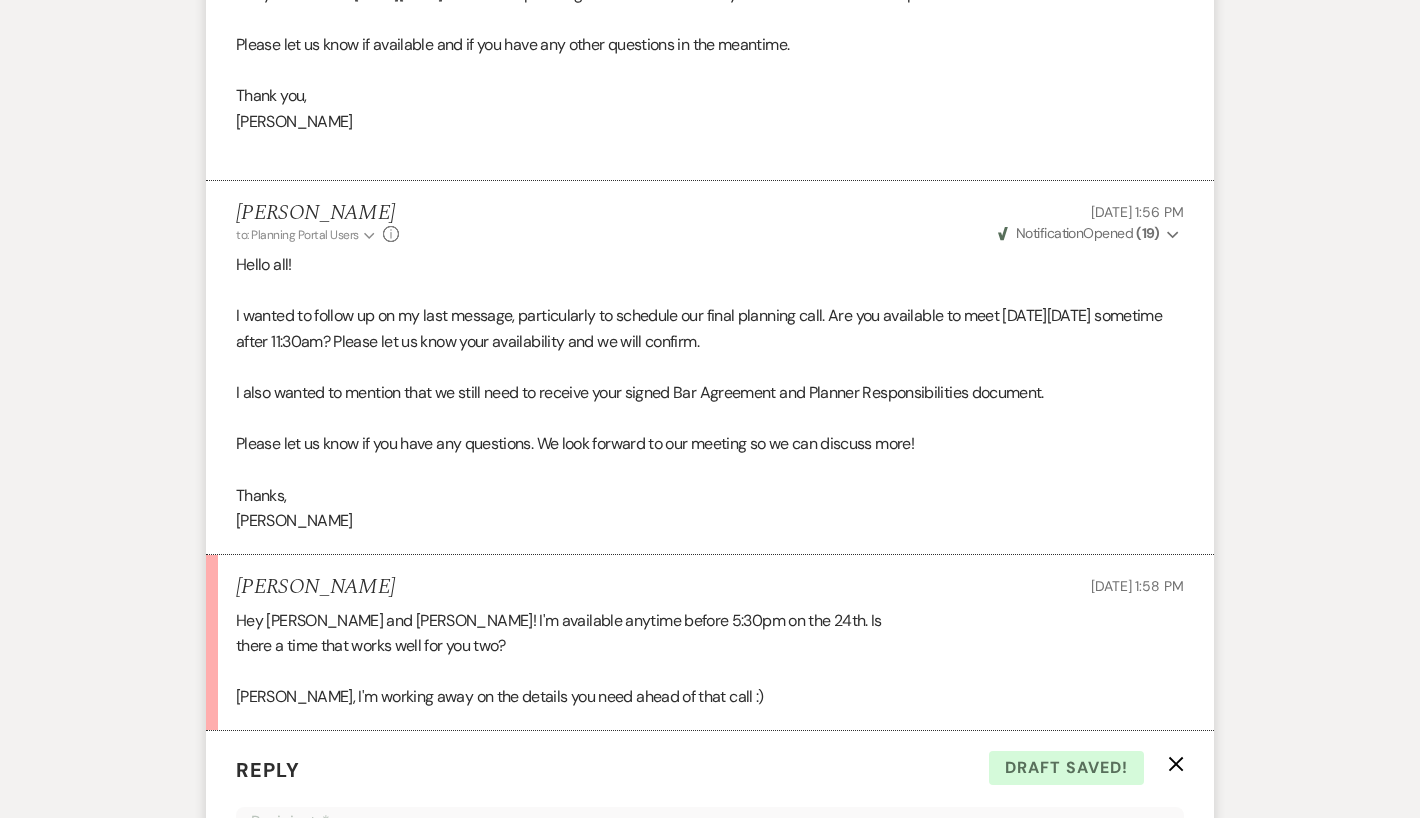 click on "Expand" 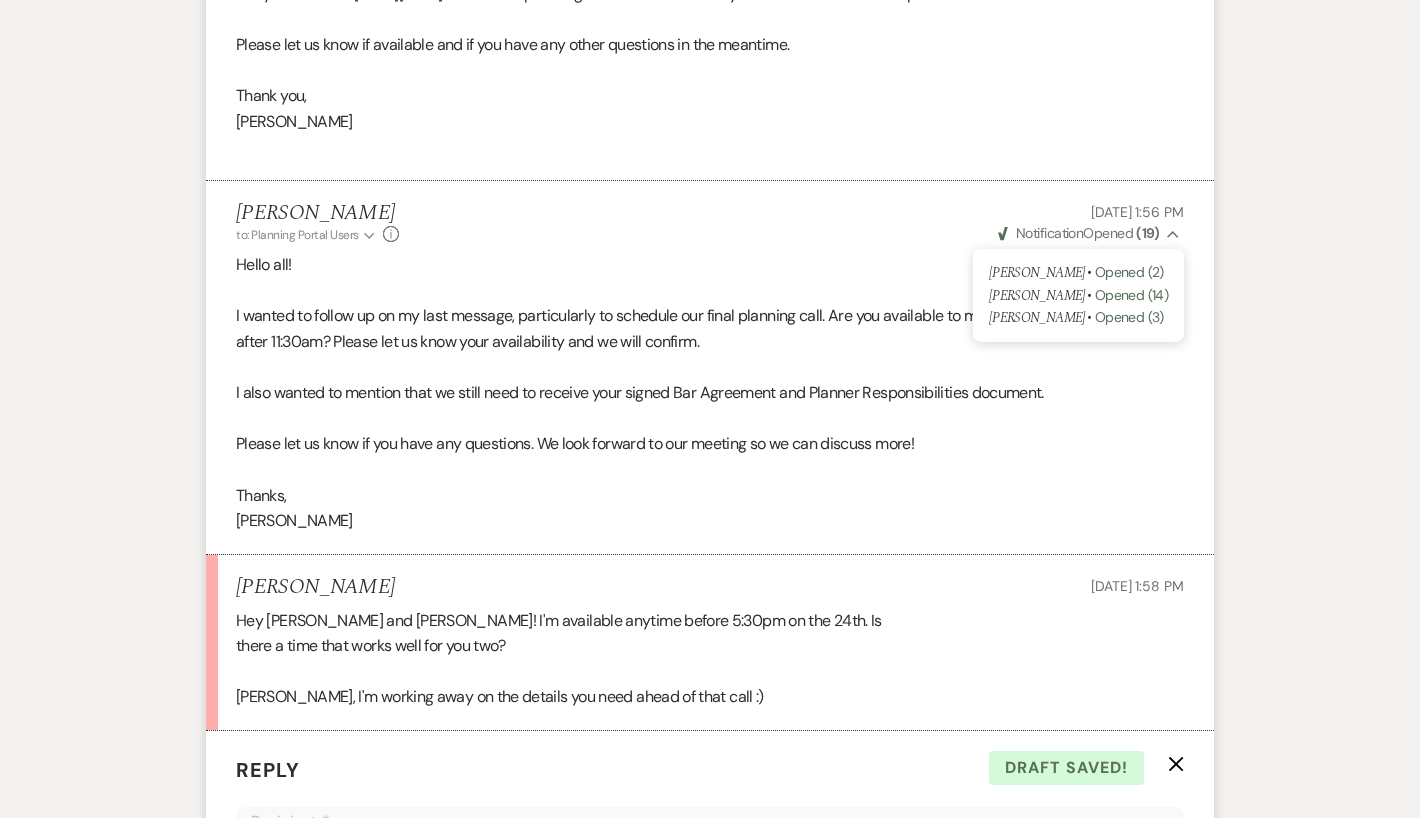click 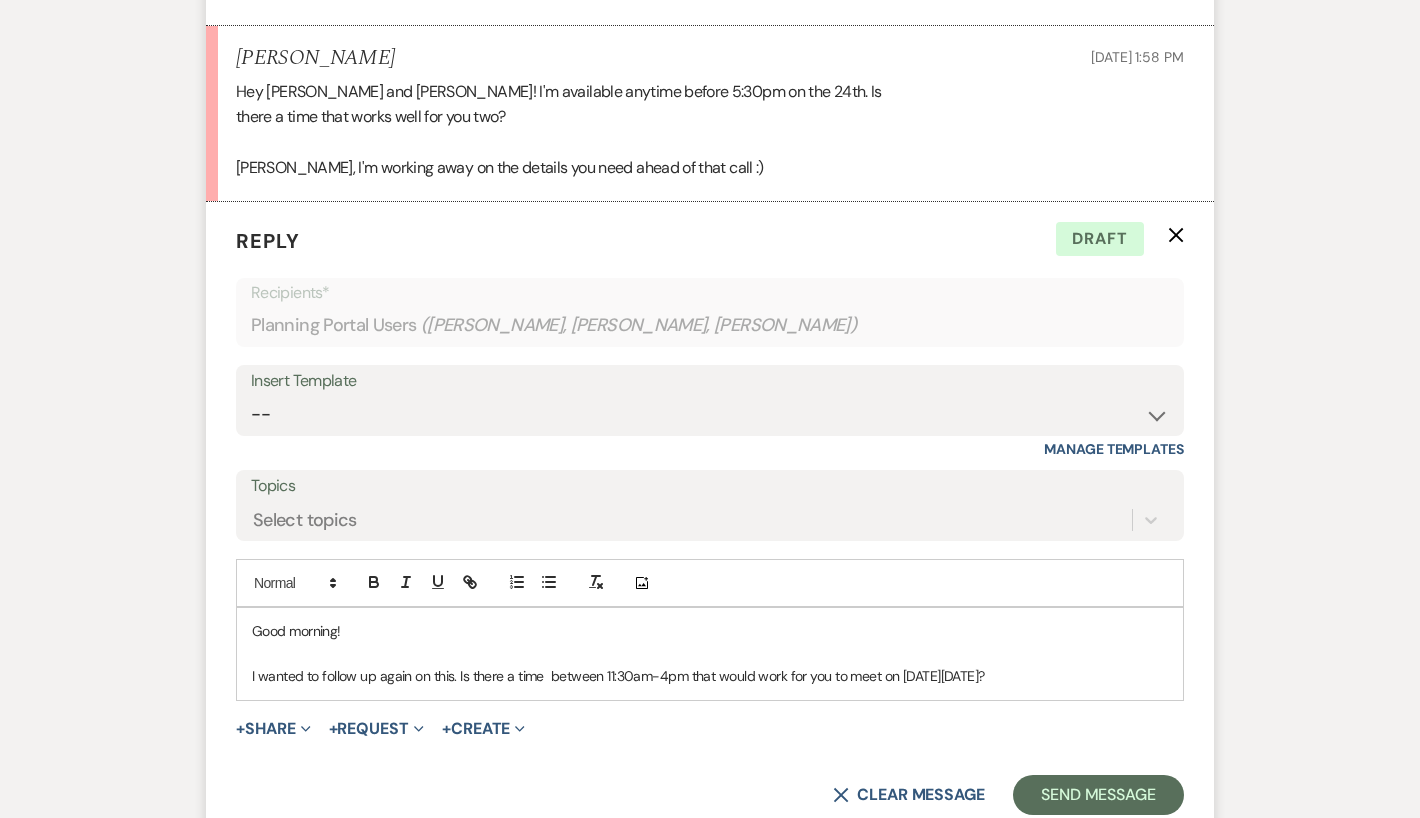 scroll, scrollTop: 1595, scrollLeft: 0, axis: vertical 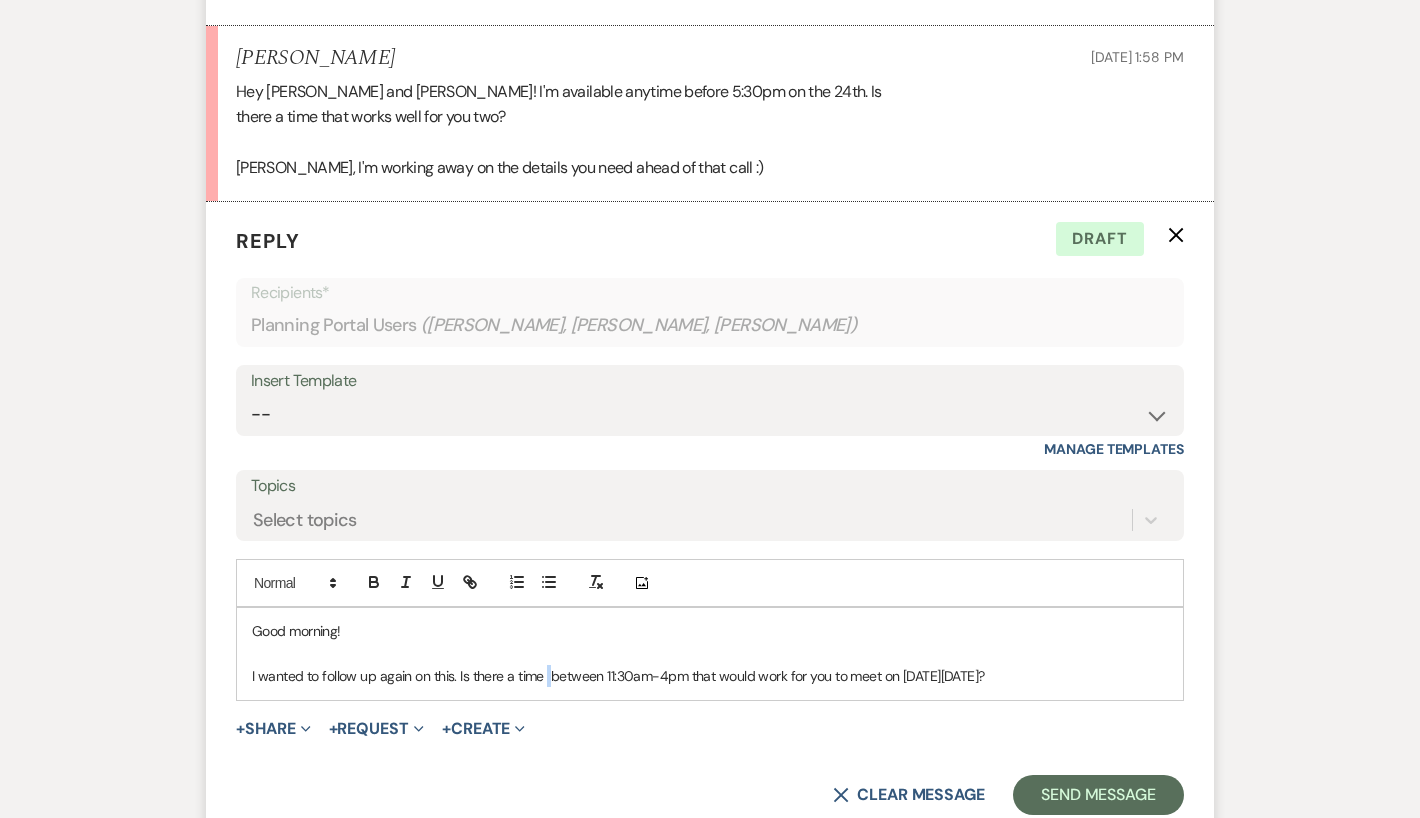 click on "I wanted to follow up again on this. Is there a time  between 11:30am-4pm that would work for you to meet on [DATE][DATE]?" at bounding box center [710, 676] 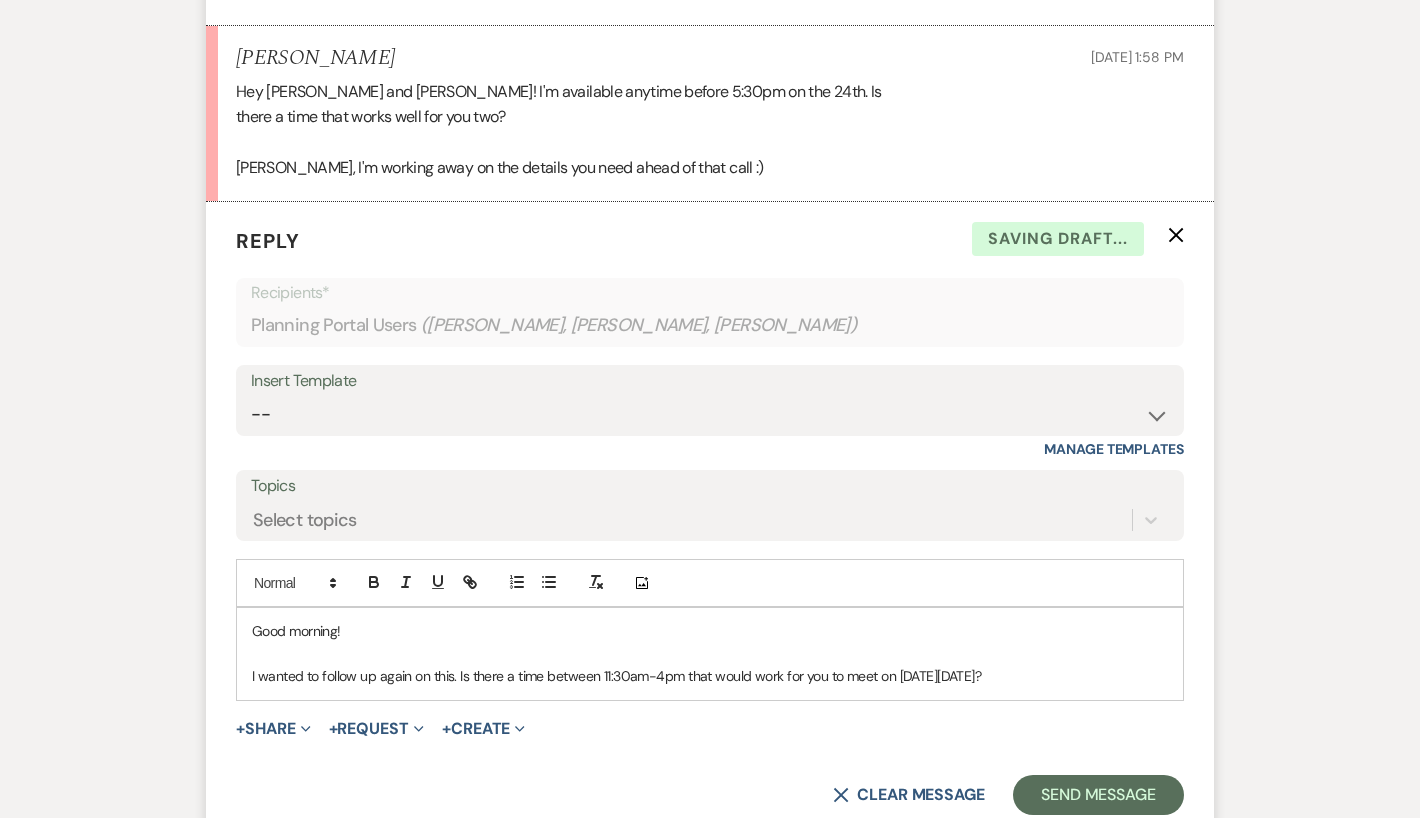 click on "I wanted to follow up again on this. Is there a time between 11:30am-4pm that would work for you to meet on [DATE][DATE]?" at bounding box center (710, 676) 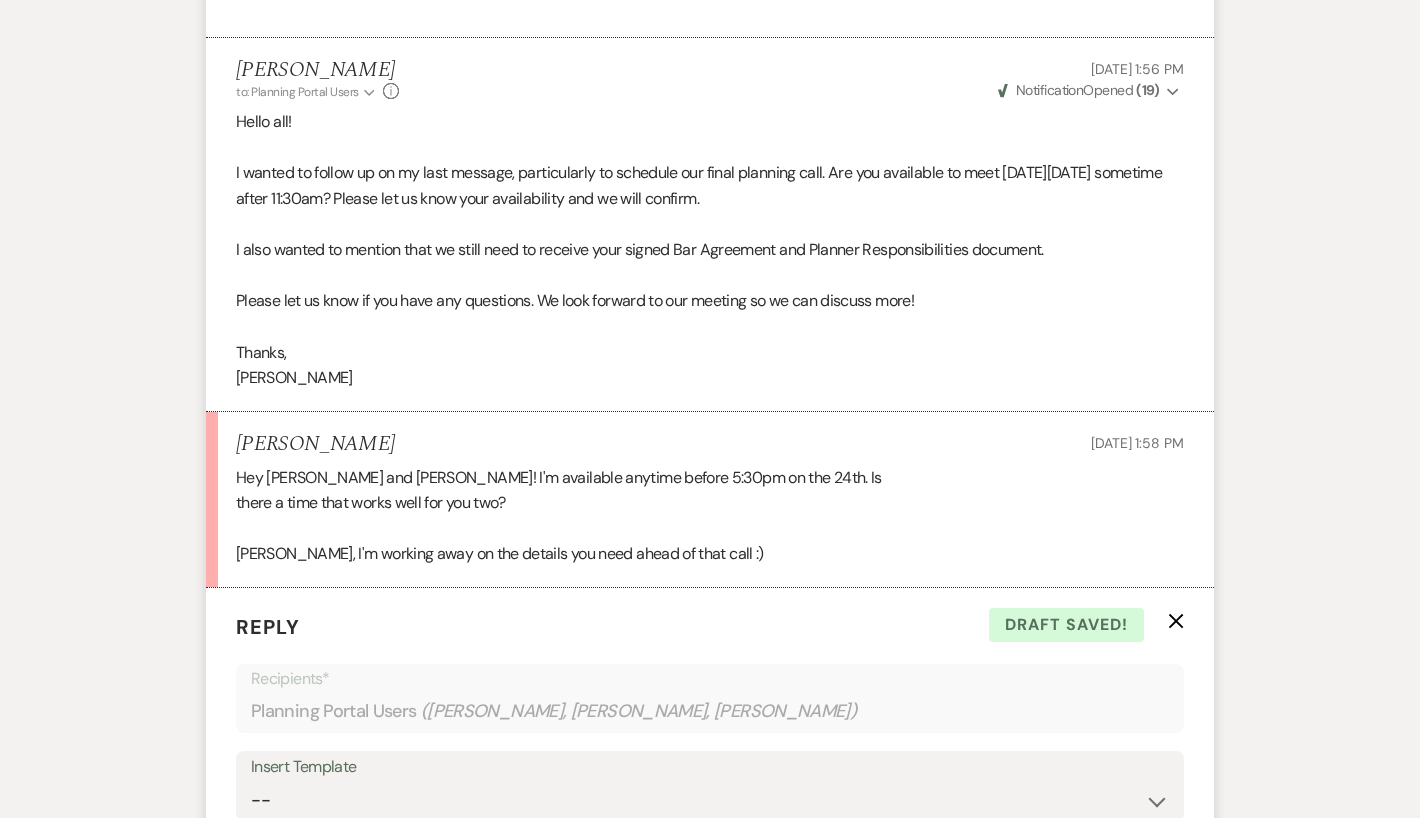 scroll, scrollTop: 1210, scrollLeft: 0, axis: vertical 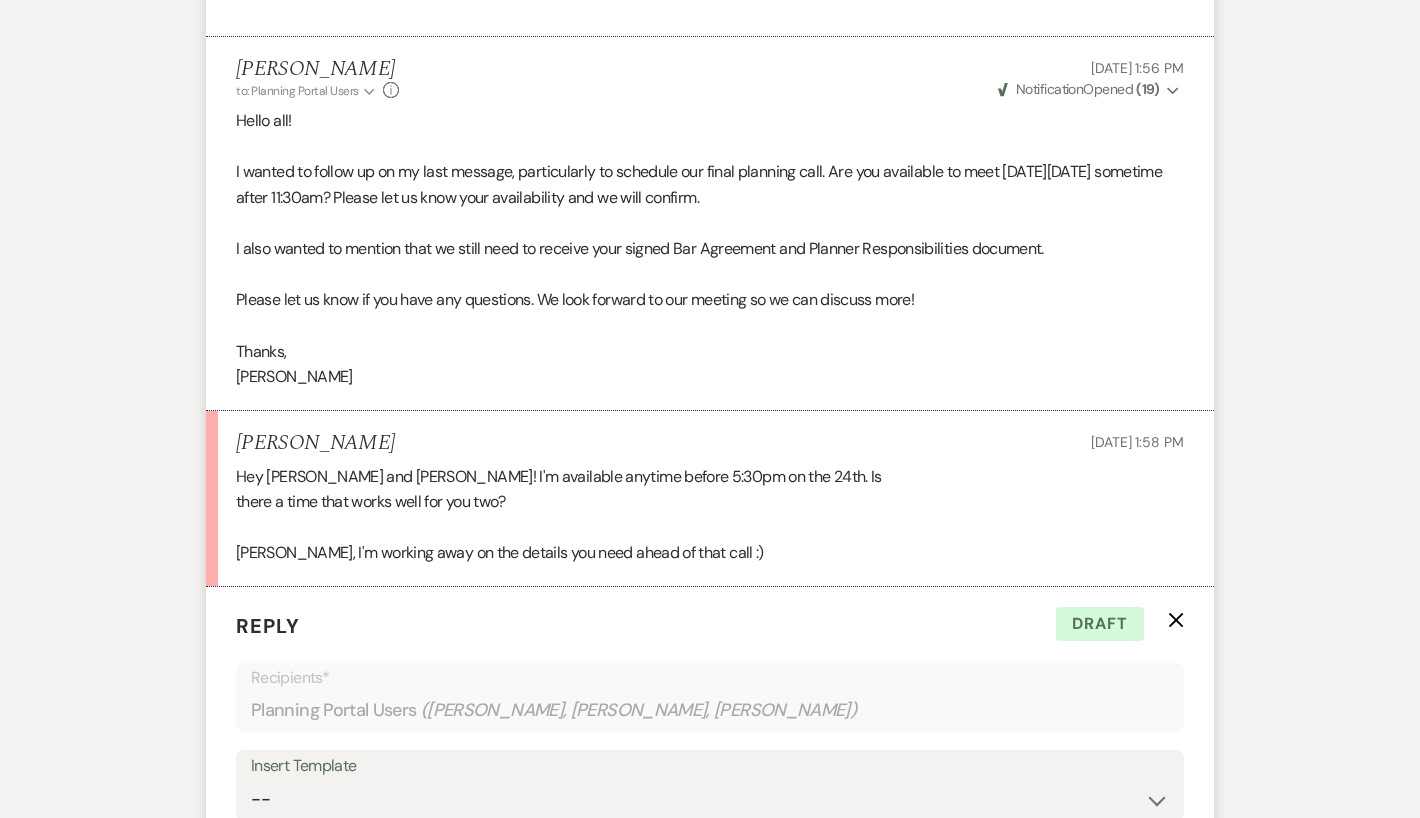 click on "Messages Tasks Payments Vendors Timeline Docs & Files Contacts Notes Event Messages   Log Log Message +  New Message Communicate with  clients  by clicking "New Message" or replying to an existing message thread. Filter by topics... Unanswered Message:  Final Planning Call and Floor Plan Updates Dismiss Alert Hide [PERSON_NAME] to: Planning Portal Users Expand Info [DATE] 1:51 PM Weven Check Notification  Opened   ( 556 ) Expand Hello [PERSON_NAME], [PERSON_NAME], and [PERSON_NAME], With your wedding day fast approaching, [PERSON_NAME] and I would like to meet for a planning call to review the final details and answer any questions you may have. At this meeting we will also review your floor plans and timeline. Here is a link to a  Final Planning Call Questionnaire . We ask that you please complete the questionnaire at least 2 business days prior to your final planning call, so that we may review. Please let us know if available and if you have any other questions in the meantime. Thank you, [PERSON_NAME]   (" at bounding box center [710, 1010] 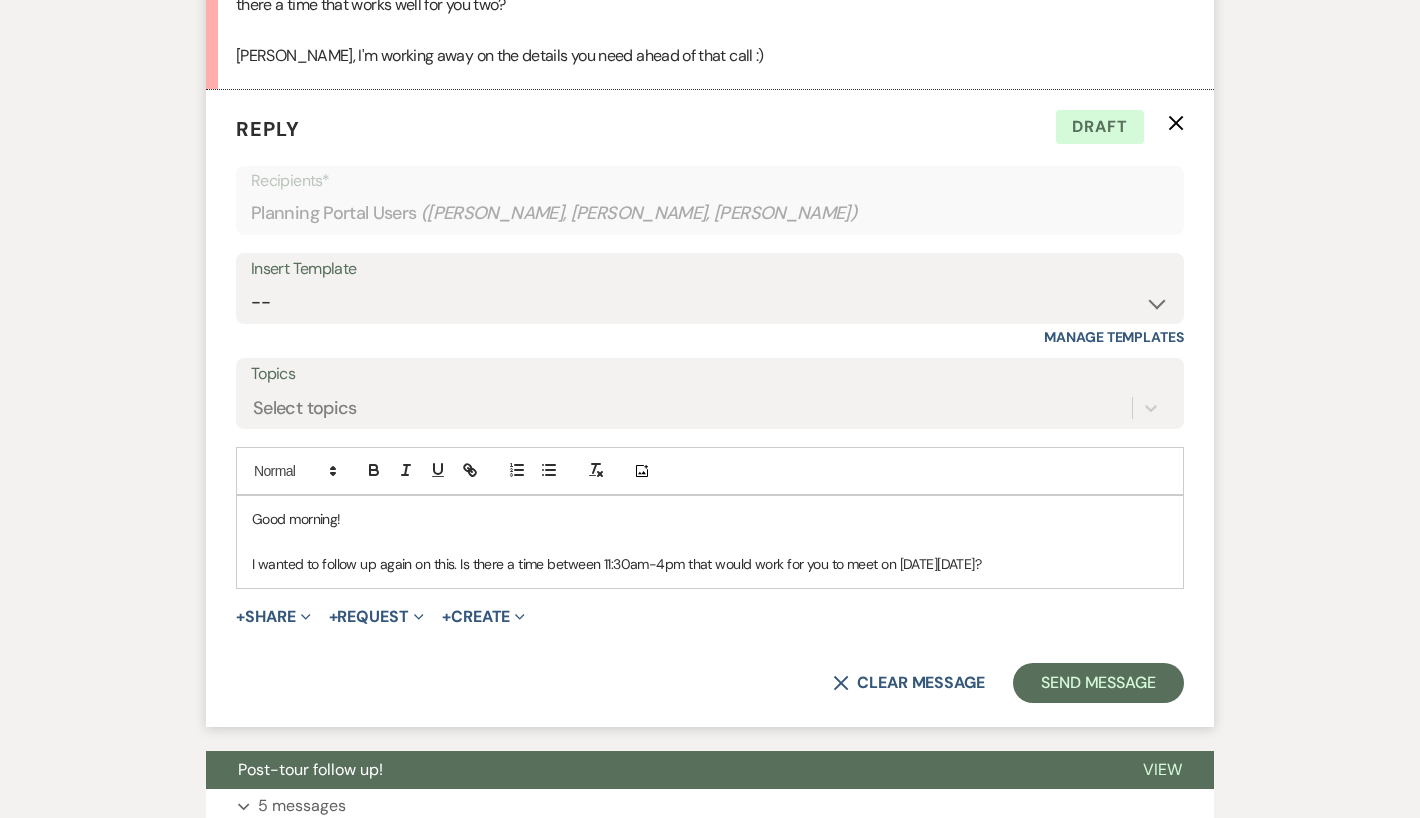 scroll, scrollTop: 1708, scrollLeft: 0, axis: vertical 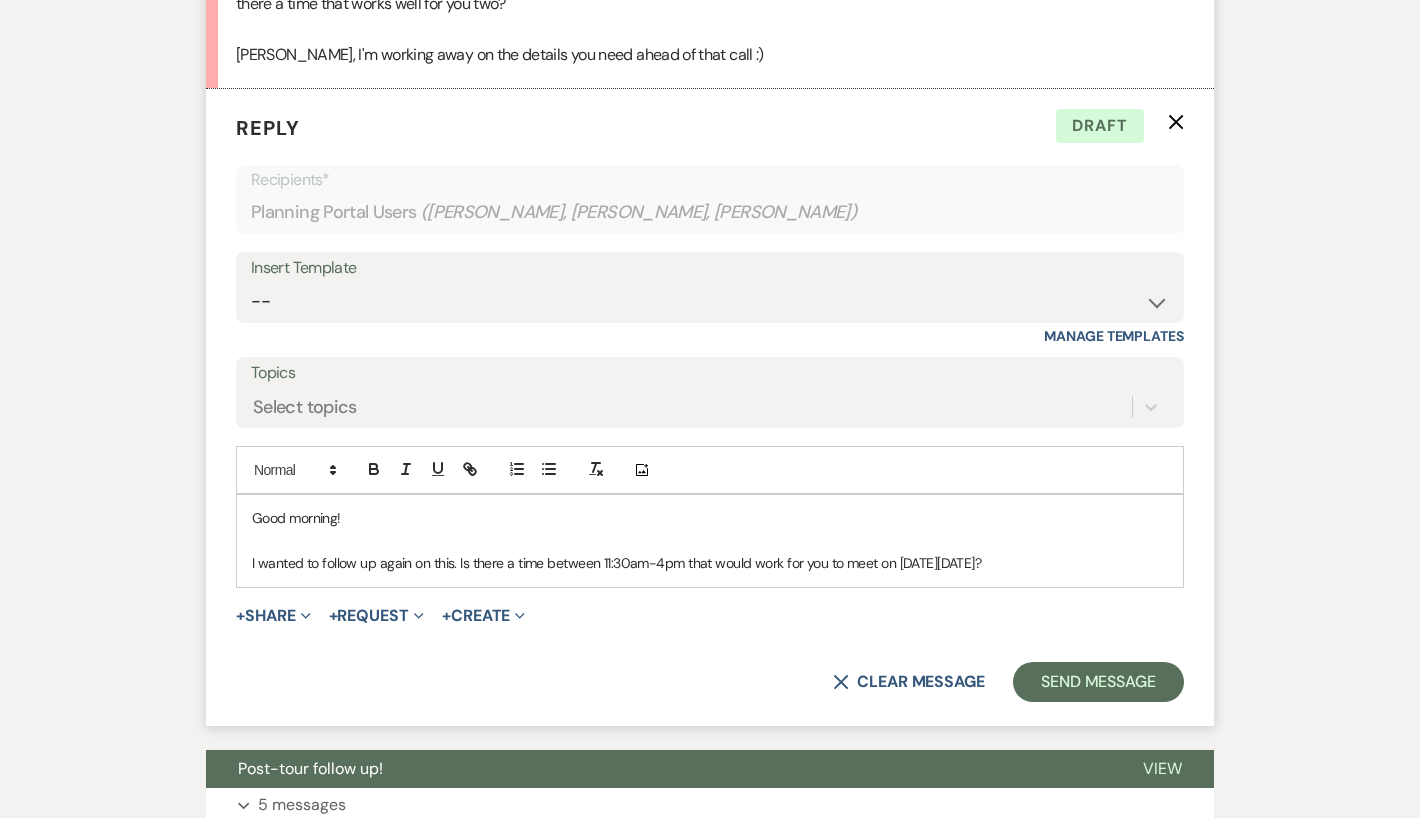 click on "I wanted to follow up again on this. Is there a time between 11:30am-4pm that would work for you to meet on [DATE][DATE]?" at bounding box center (710, 563) 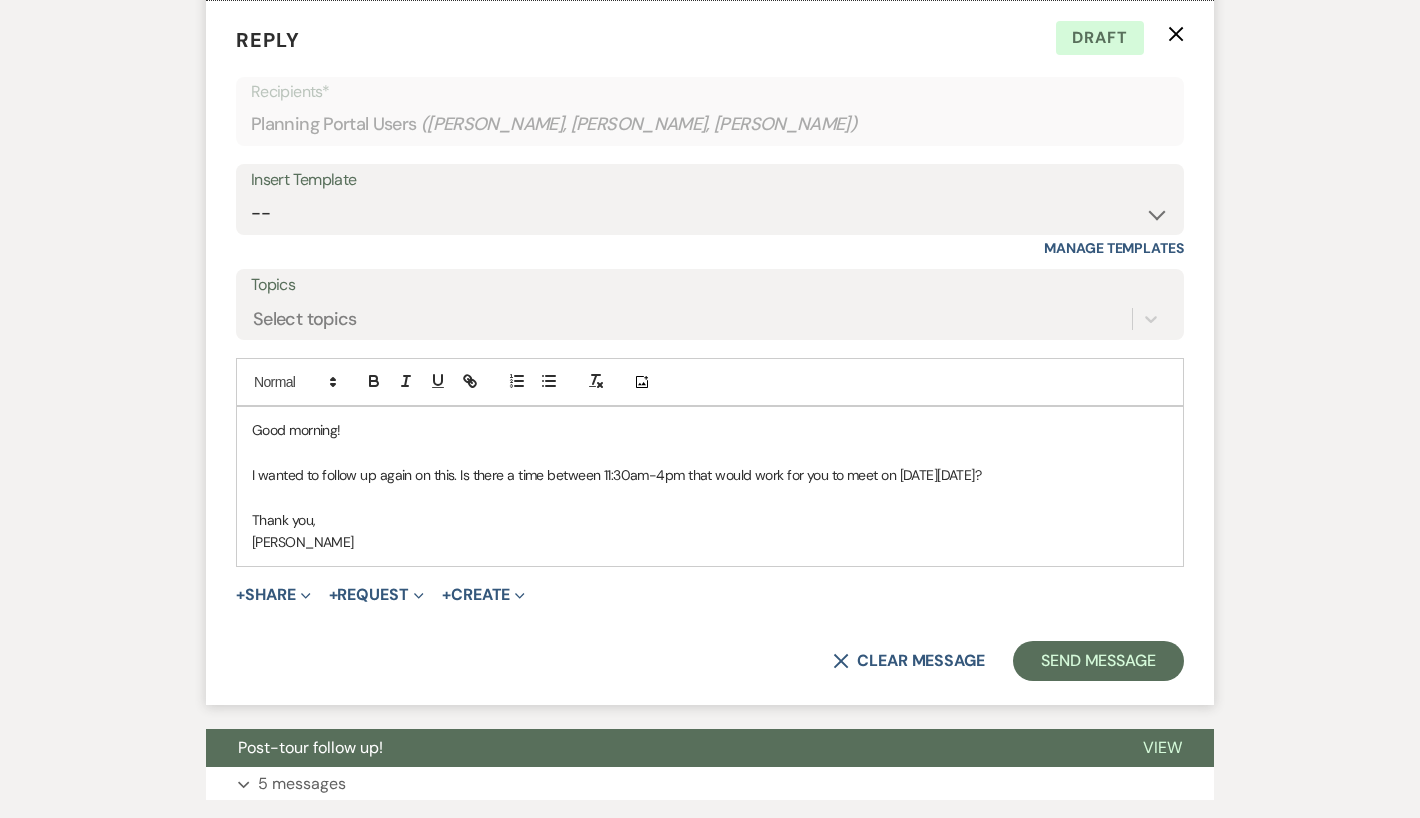 scroll, scrollTop: 1803, scrollLeft: 0, axis: vertical 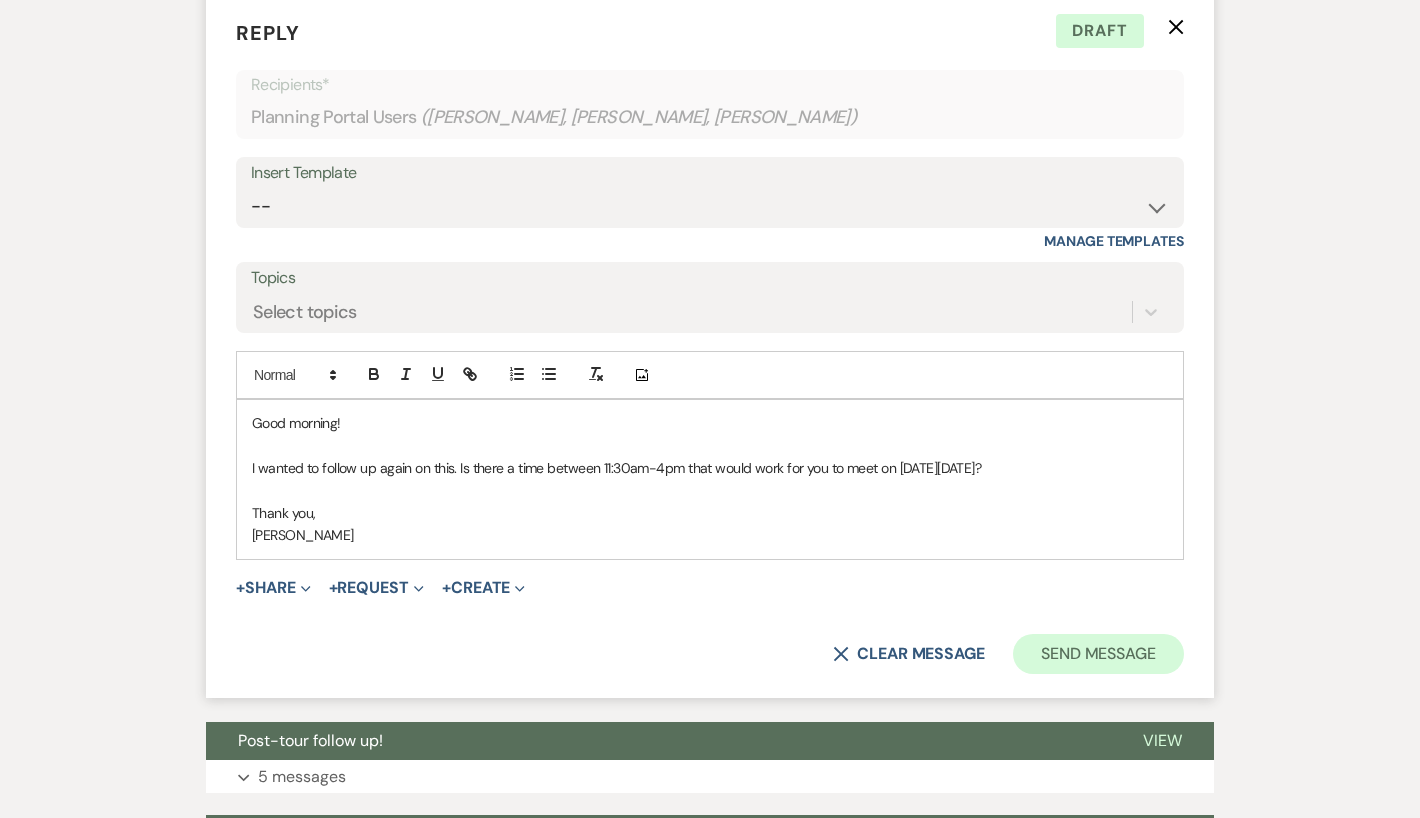 click on "Send Message" at bounding box center (1098, 654) 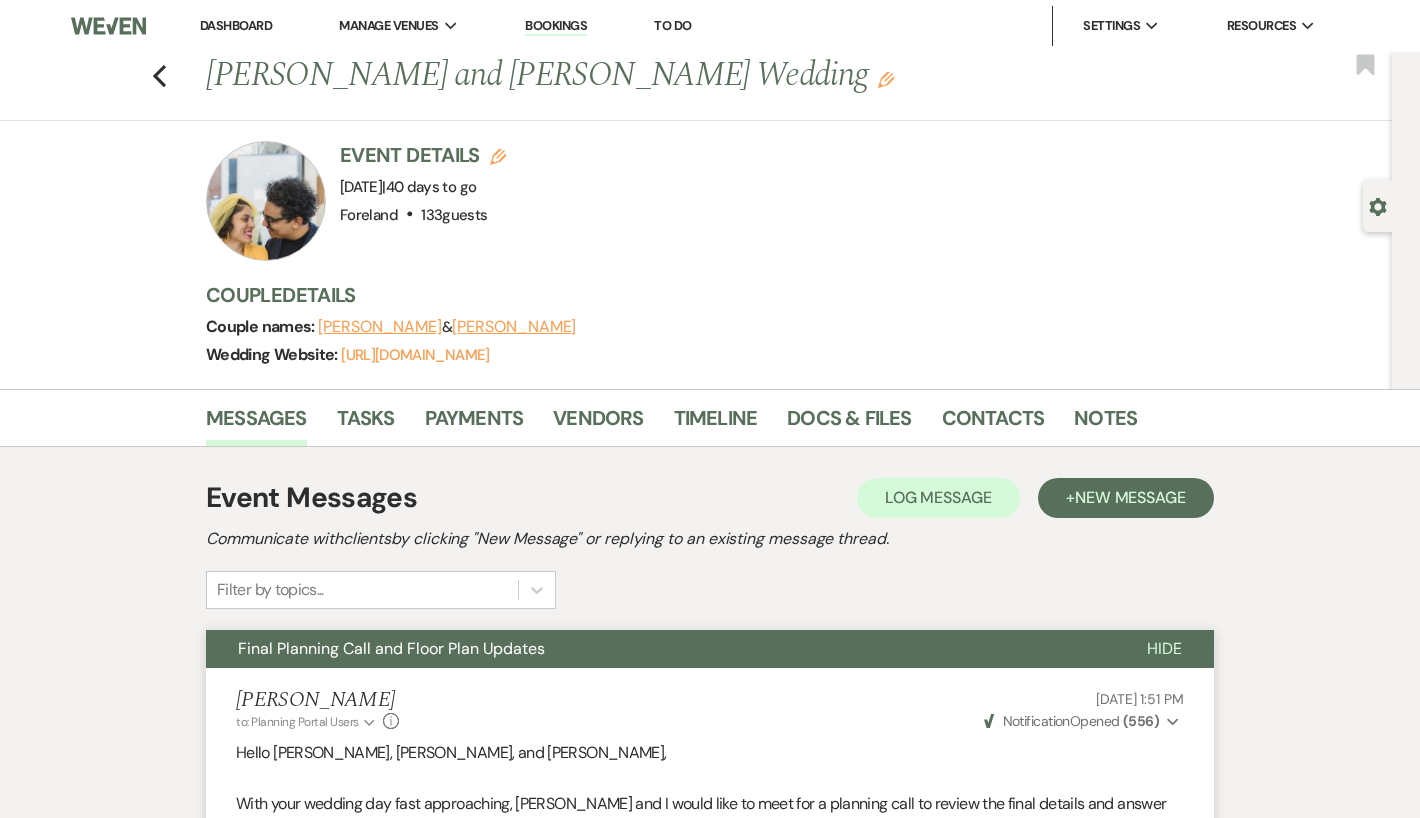 scroll, scrollTop: 0, scrollLeft: 0, axis: both 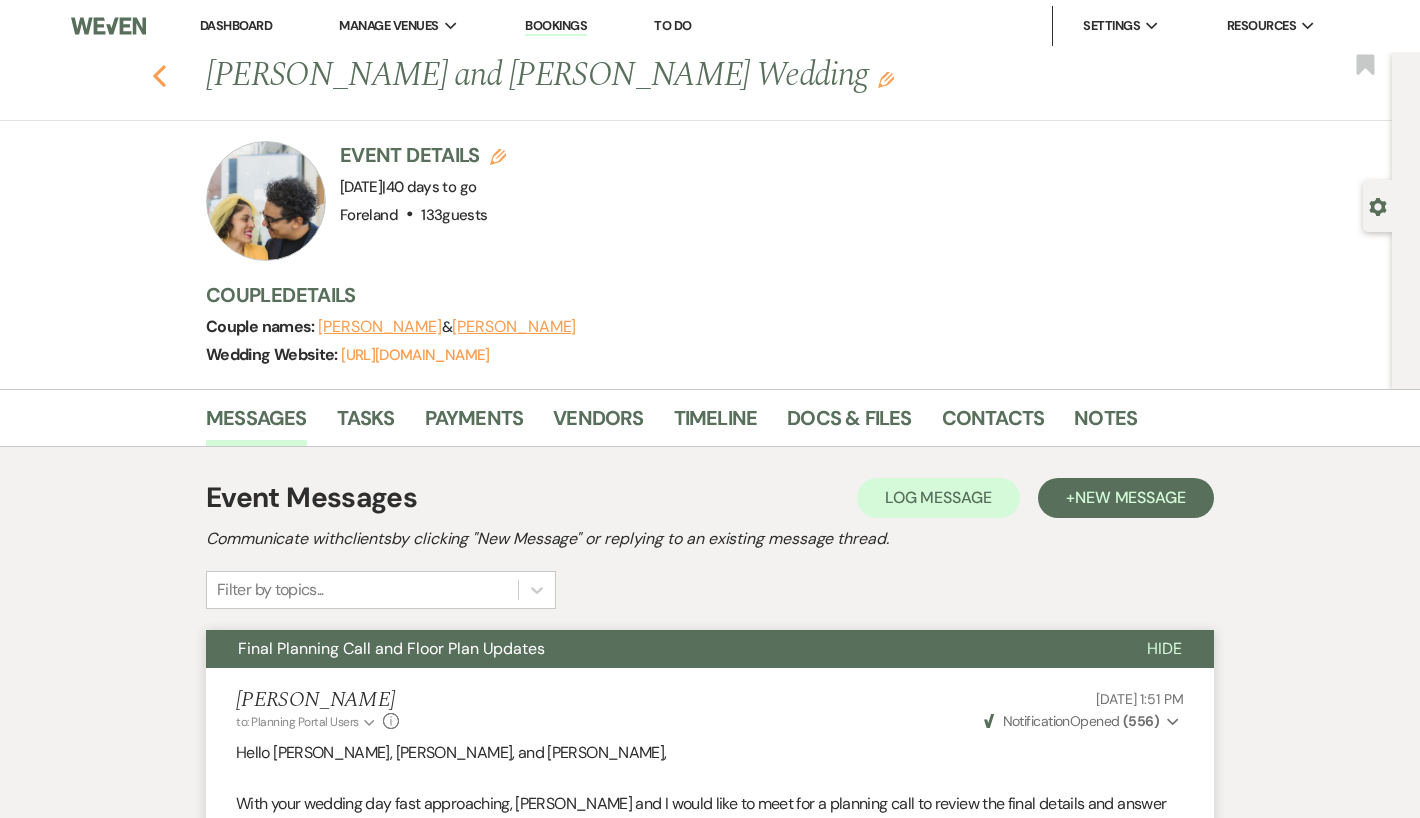 click 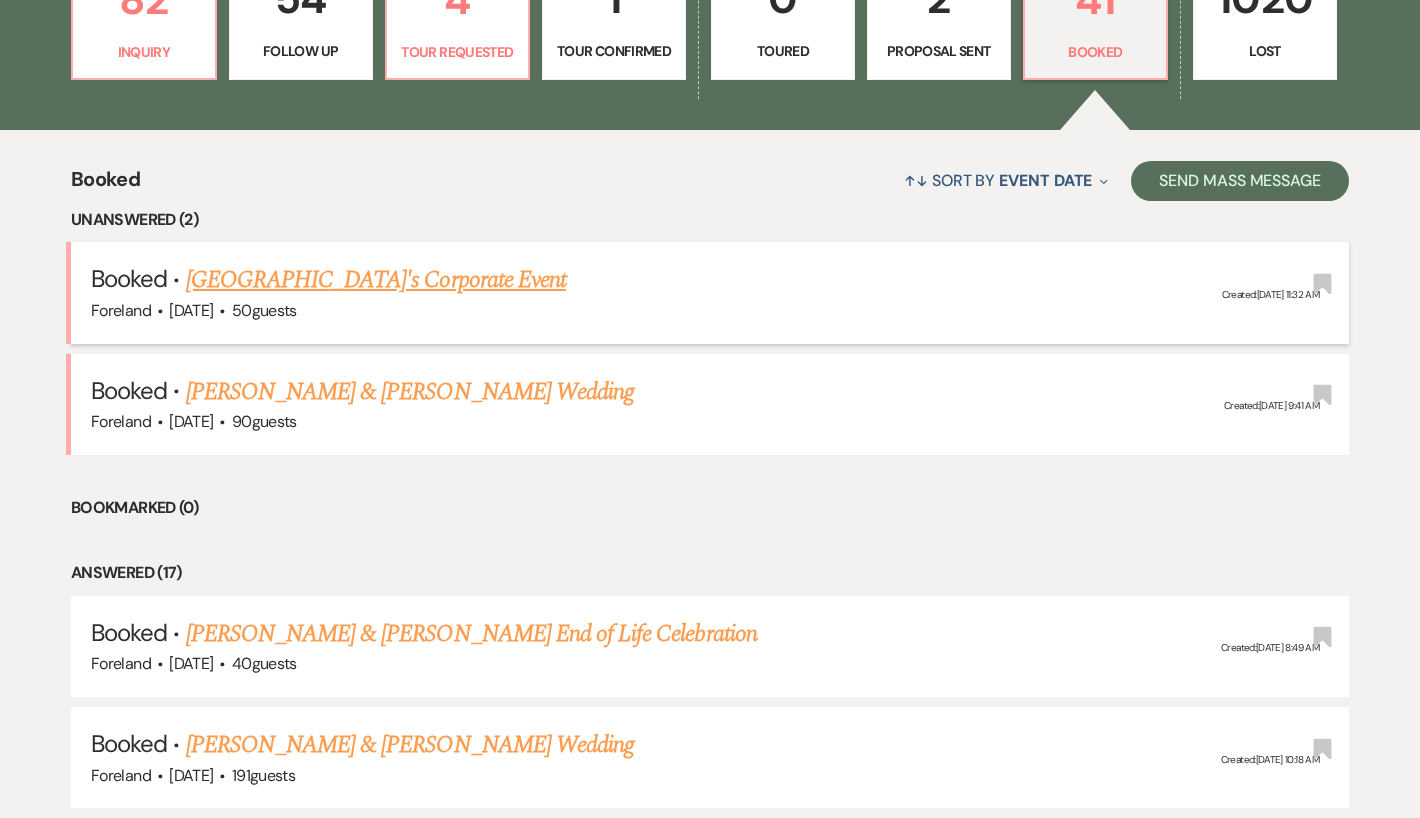 scroll, scrollTop: 630, scrollLeft: 0, axis: vertical 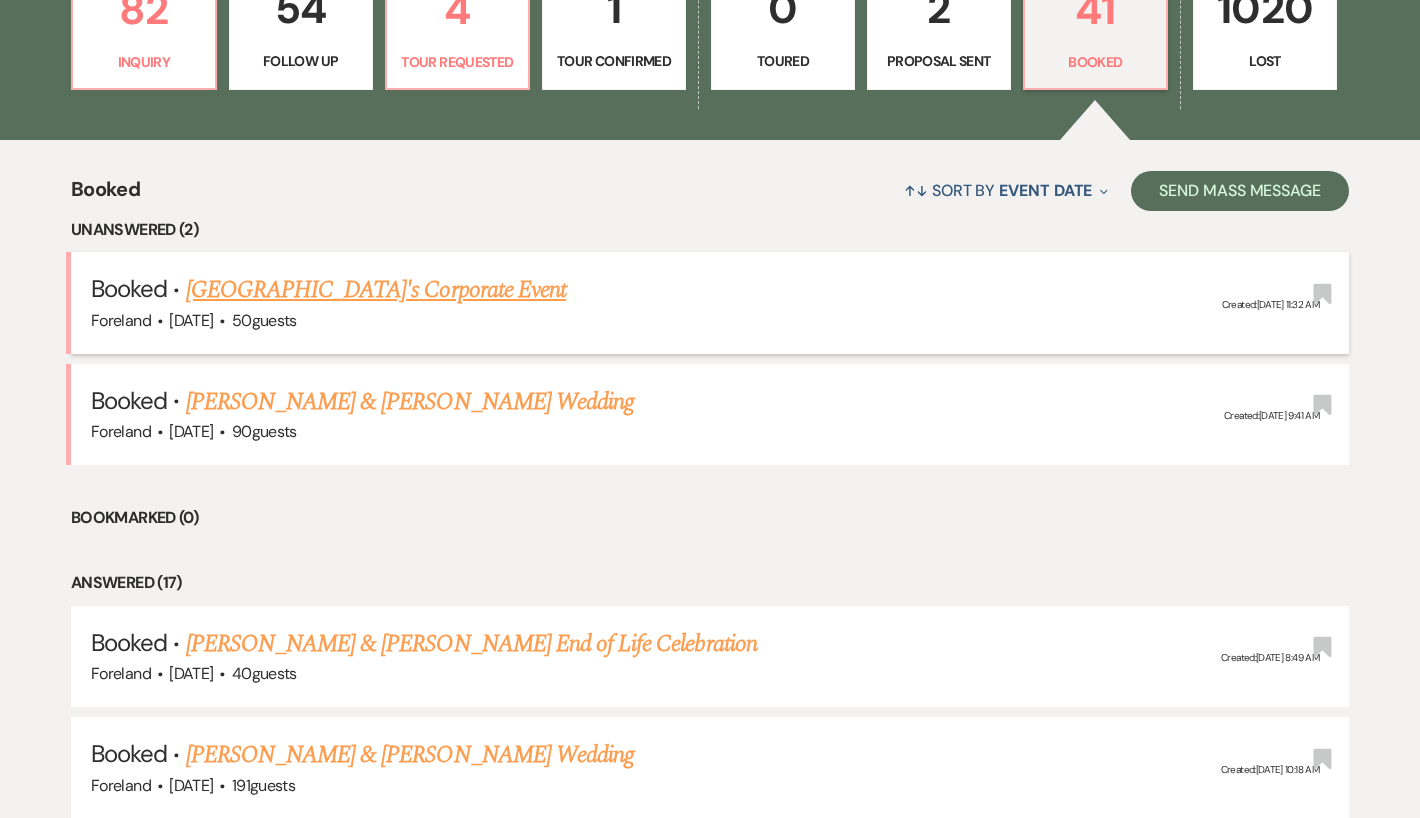 click on "[GEOGRAPHIC_DATA]'s Corporate Event" at bounding box center (376, 290) 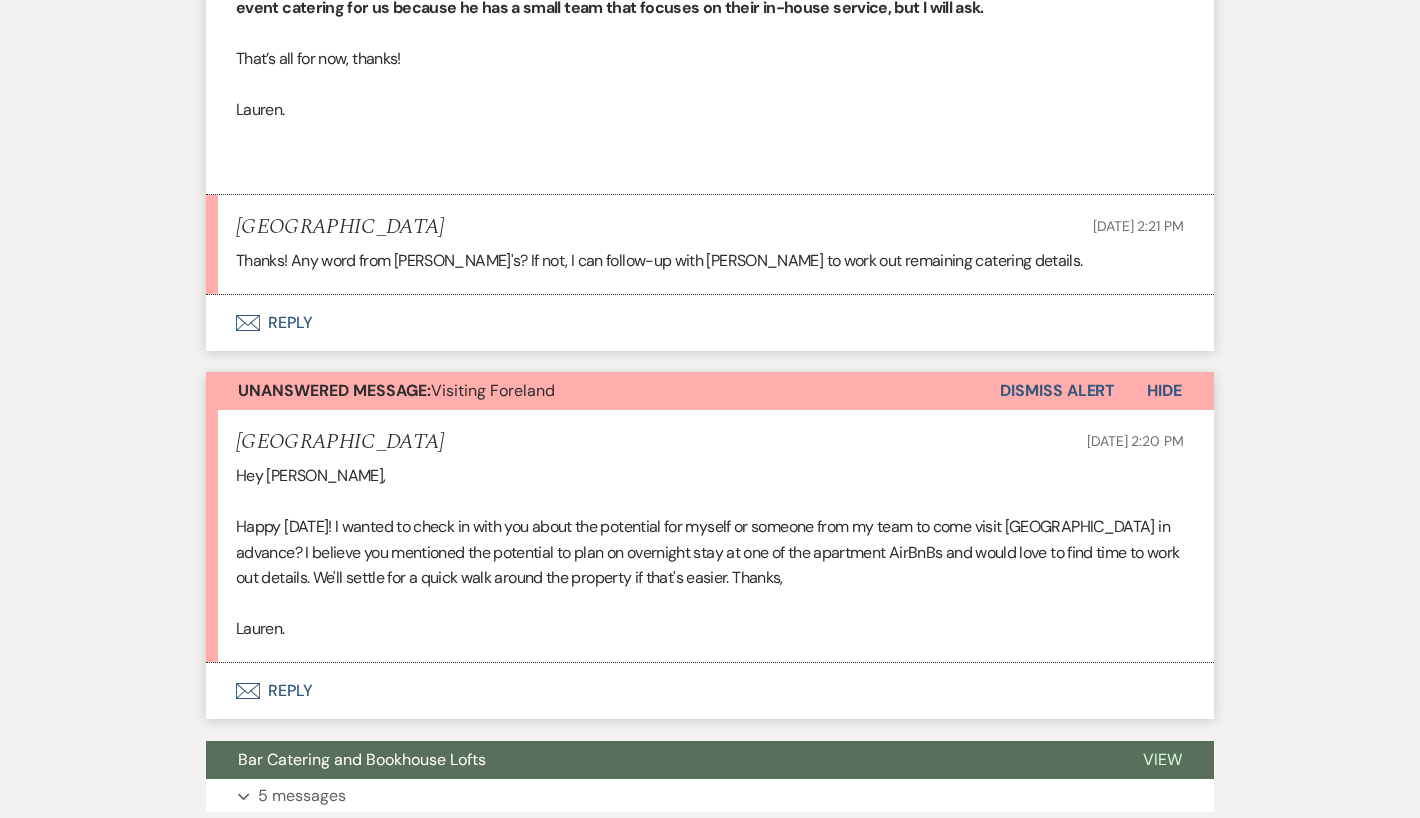 scroll, scrollTop: 1095, scrollLeft: 0, axis: vertical 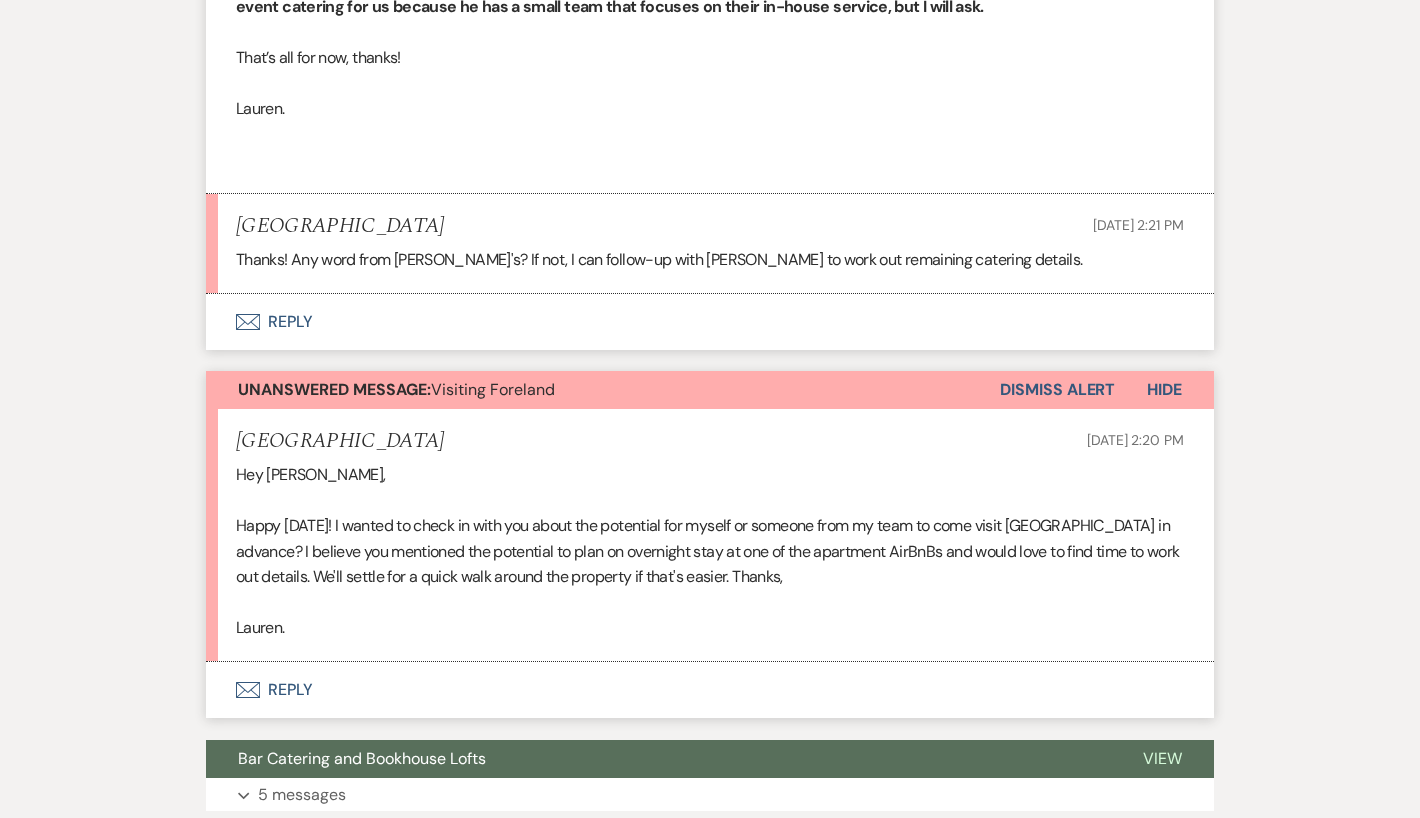 click on "Dismiss Alert" at bounding box center (1057, 390) 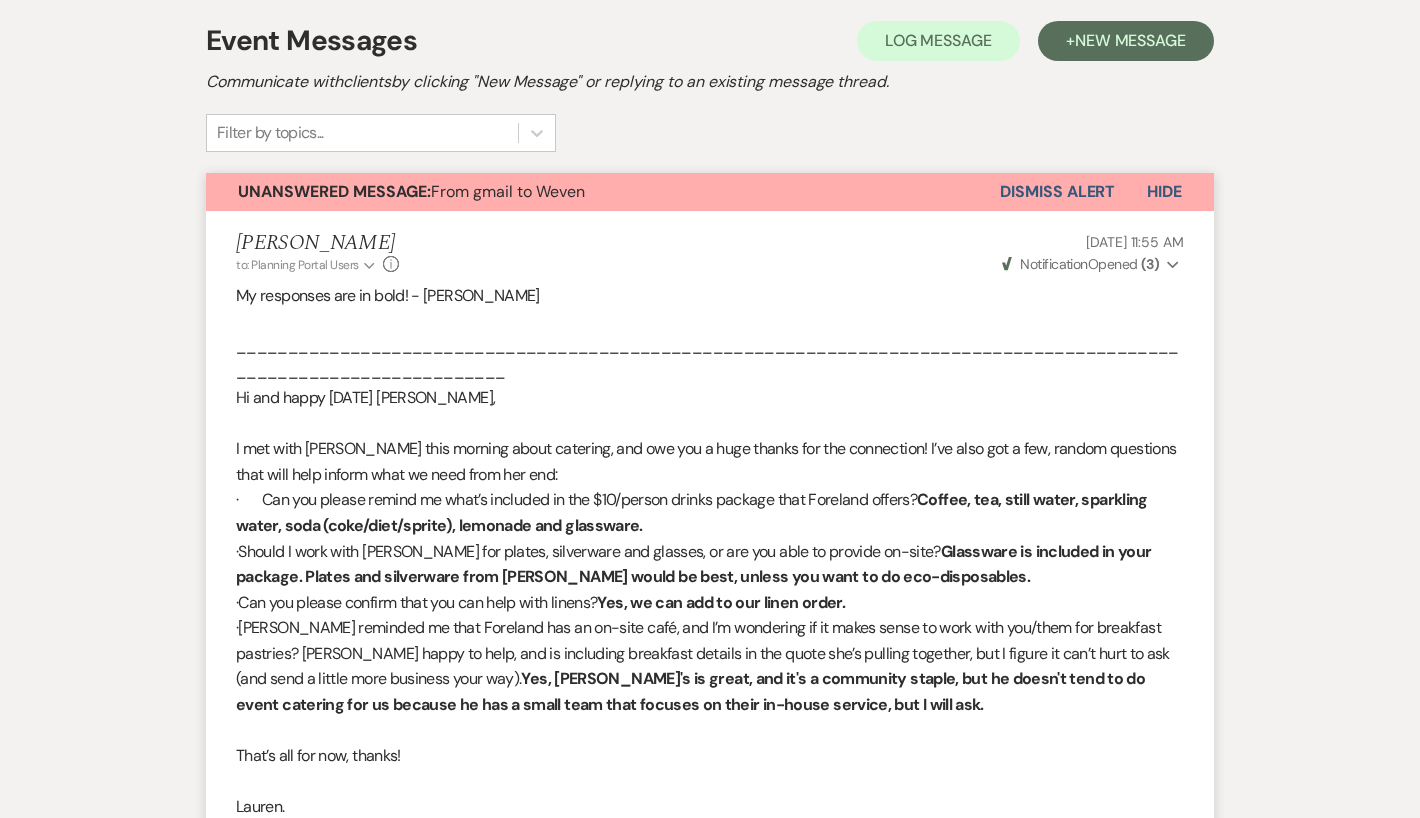 scroll, scrollTop: 384, scrollLeft: 0, axis: vertical 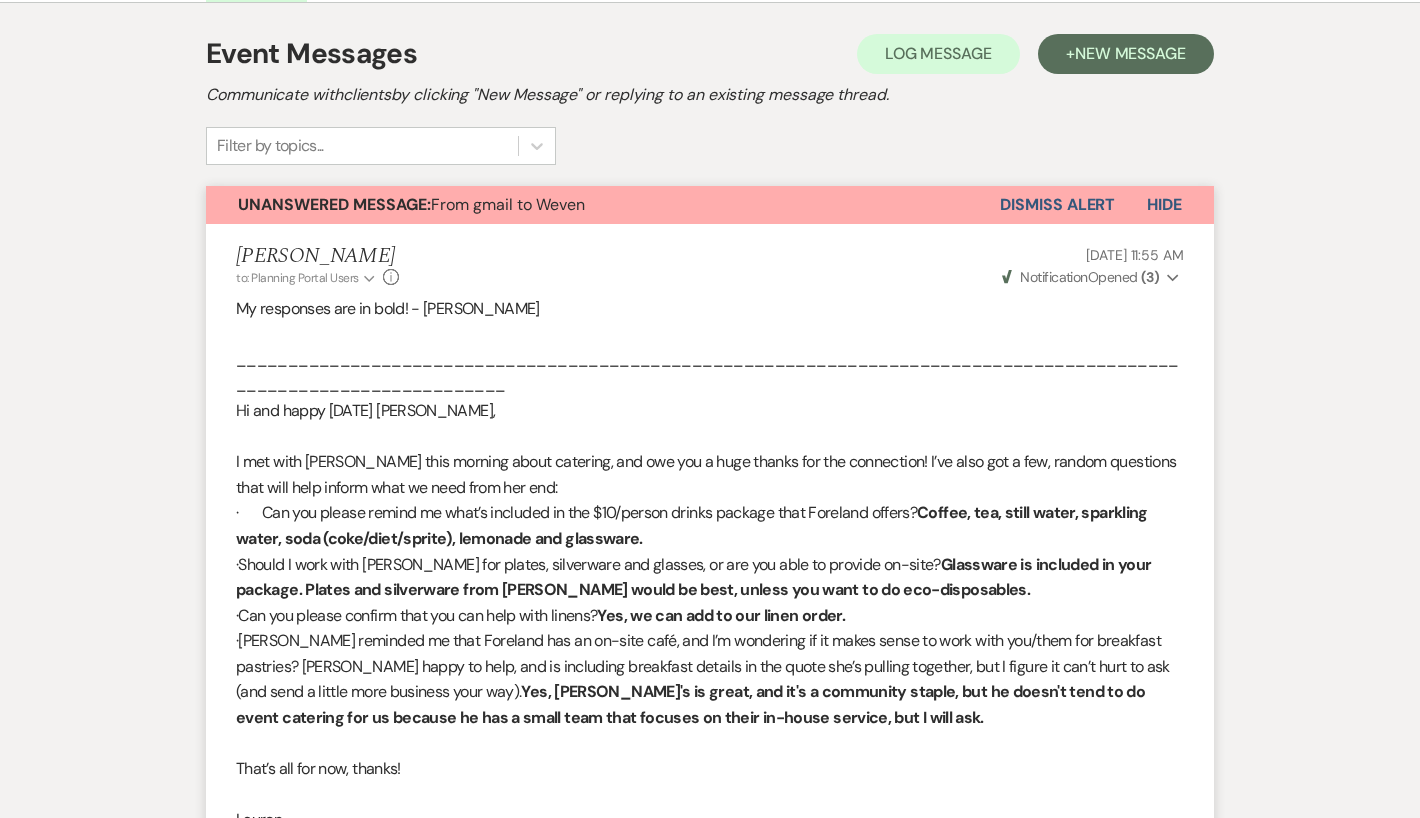 click on "Dismiss Alert" at bounding box center [1057, 205] 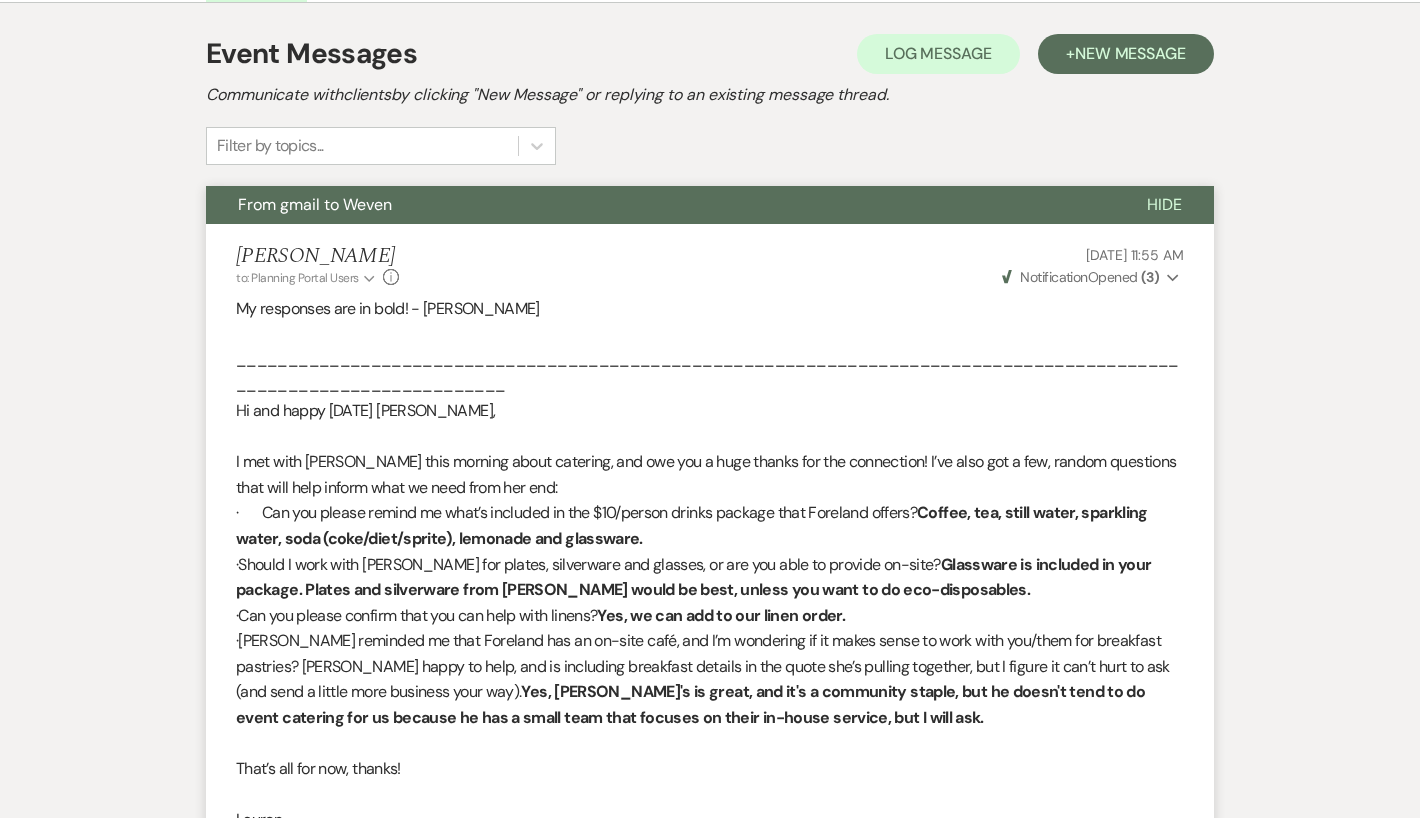 scroll, scrollTop: 630, scrollLeft: 0, axis: vertical 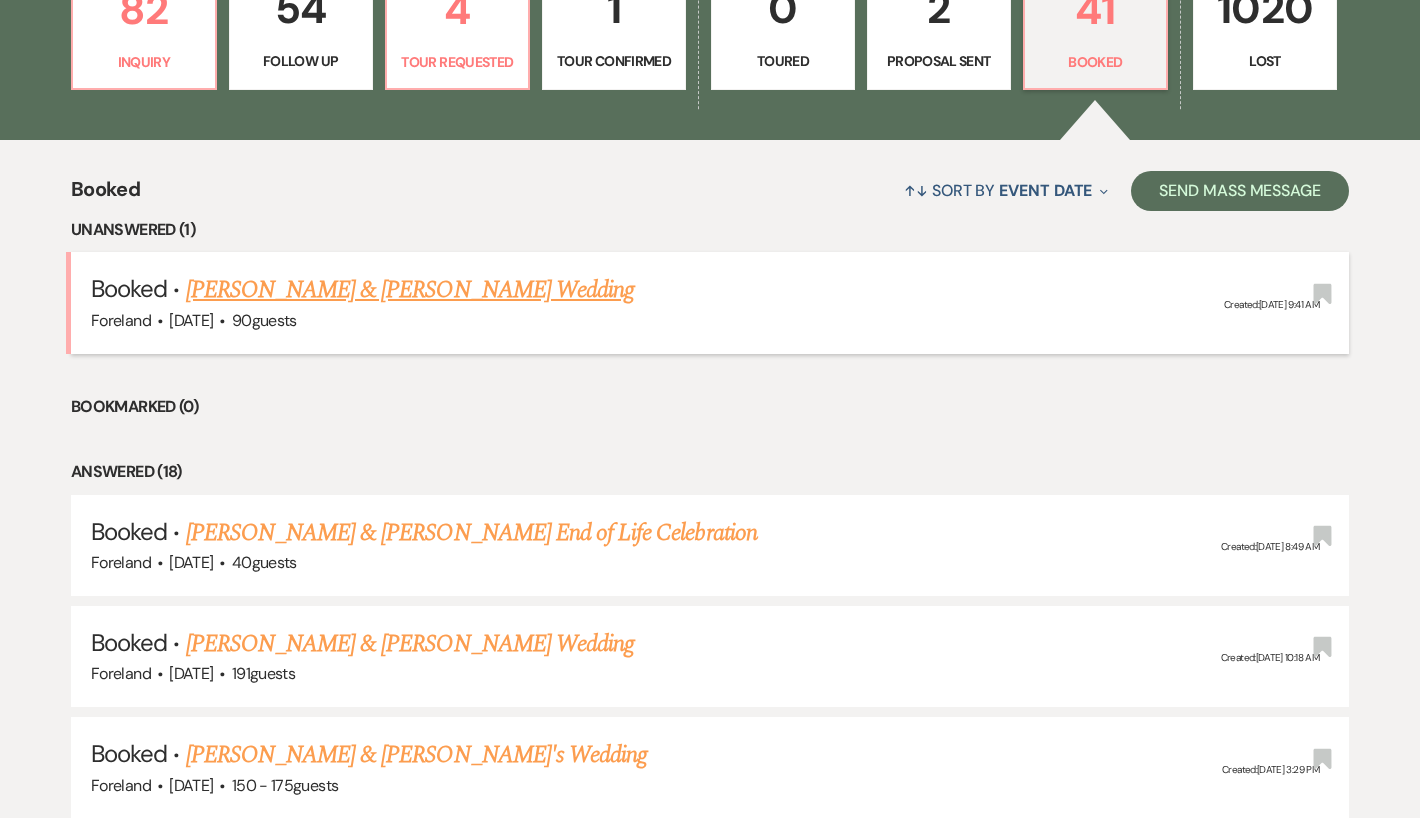 click on "[PERSON_NAME] & [PERSON_NAME] Wedding" at bounding box center [410, 290] 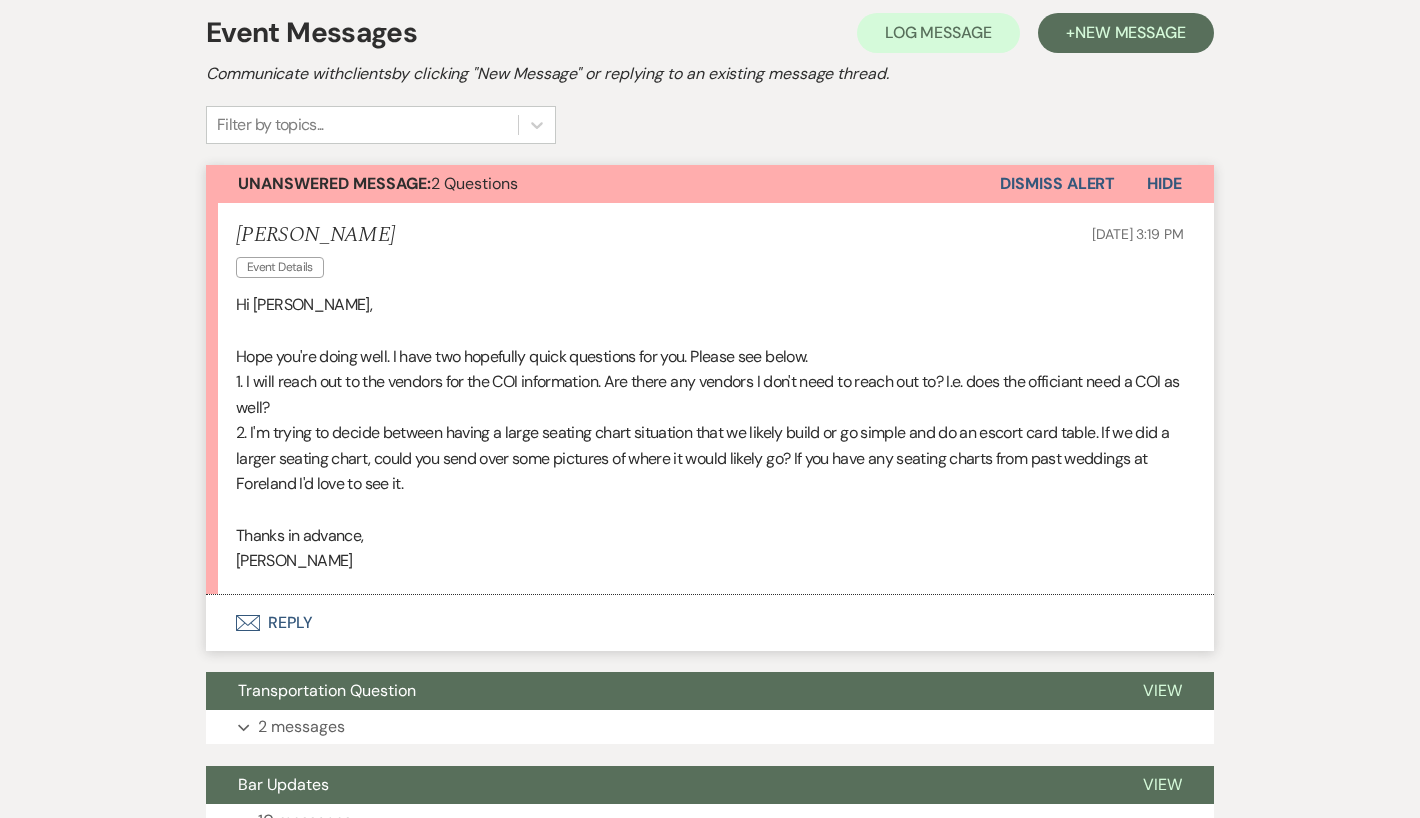 scroll, scrollTop: 465, scrollLeft: 0, axis: vertical 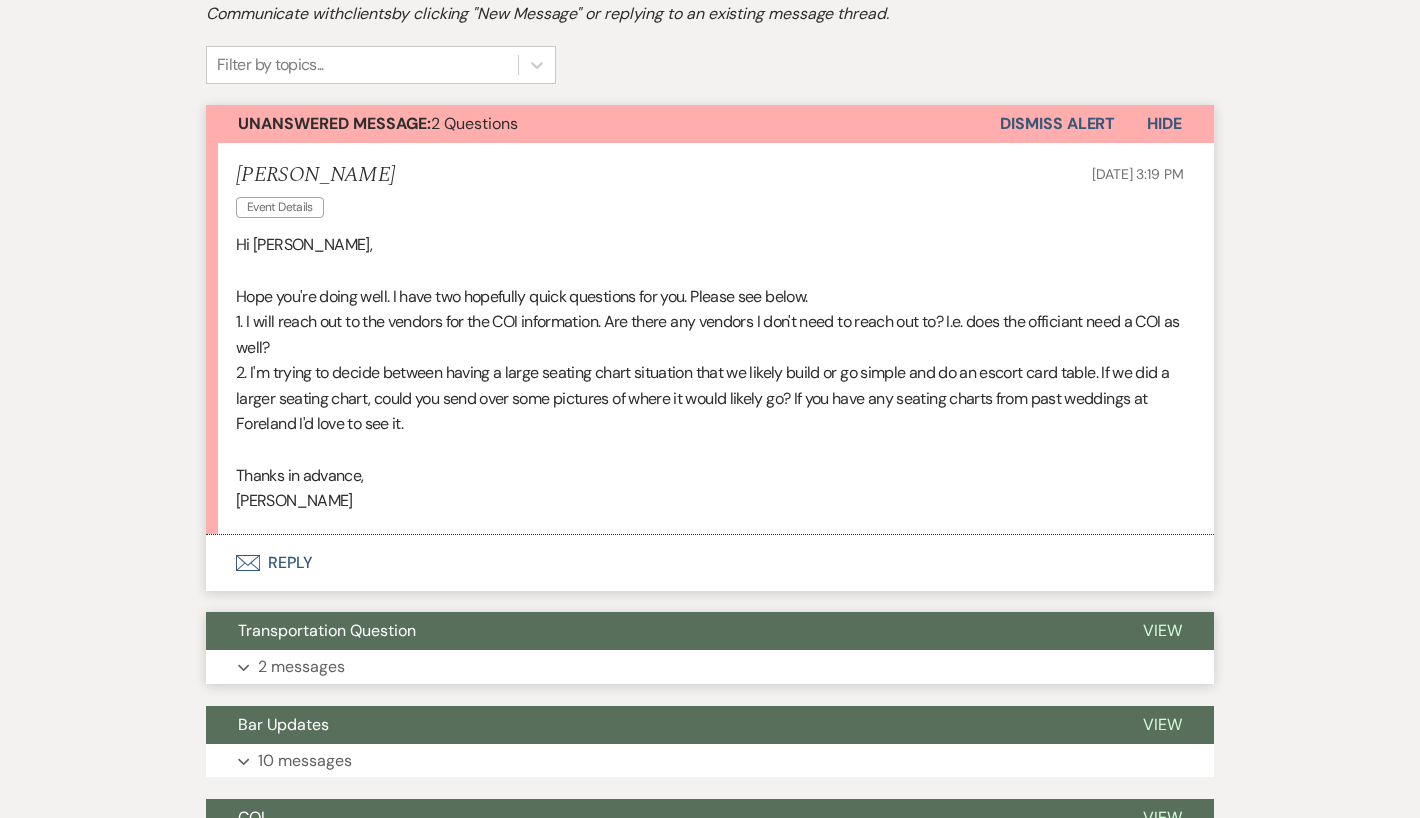 click on "2 messages" at bounding box center [301, 667] 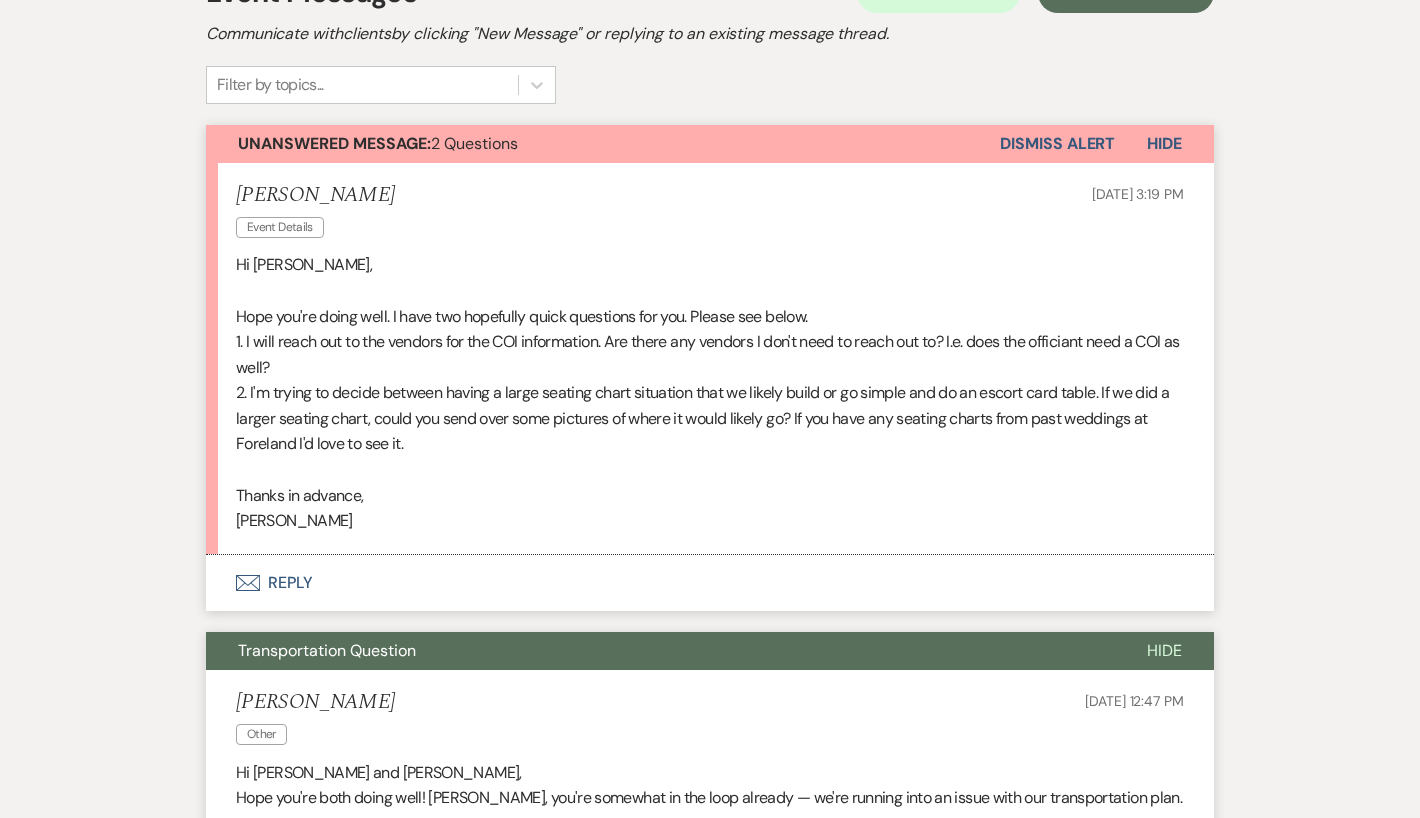 scroll, scrollTop: 452, scrollLeft: 0, axis: vertical 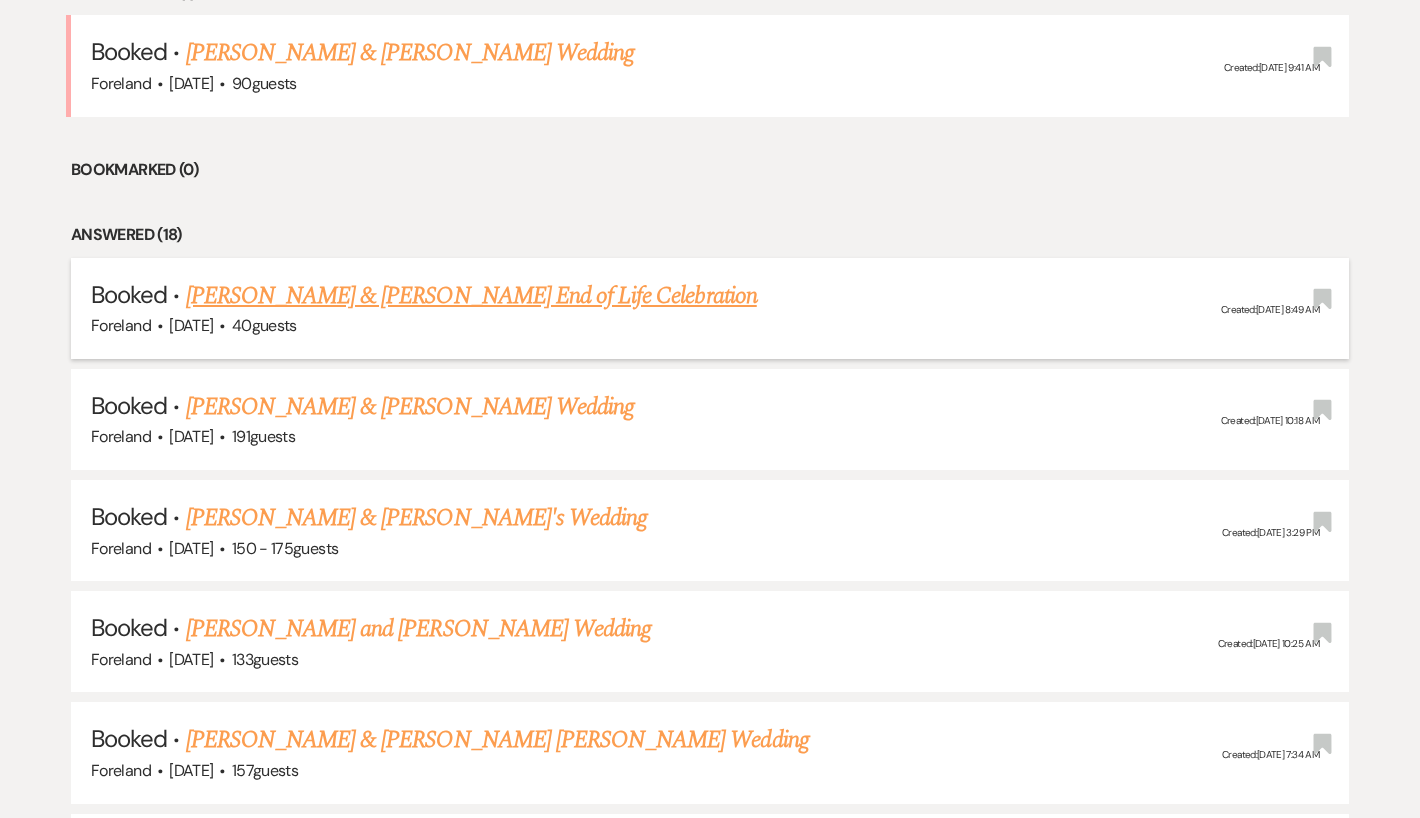click on "[PERSON_NAME] & [PERSON_NAME] End of Life Celebration" at bounding box center (471, 296) 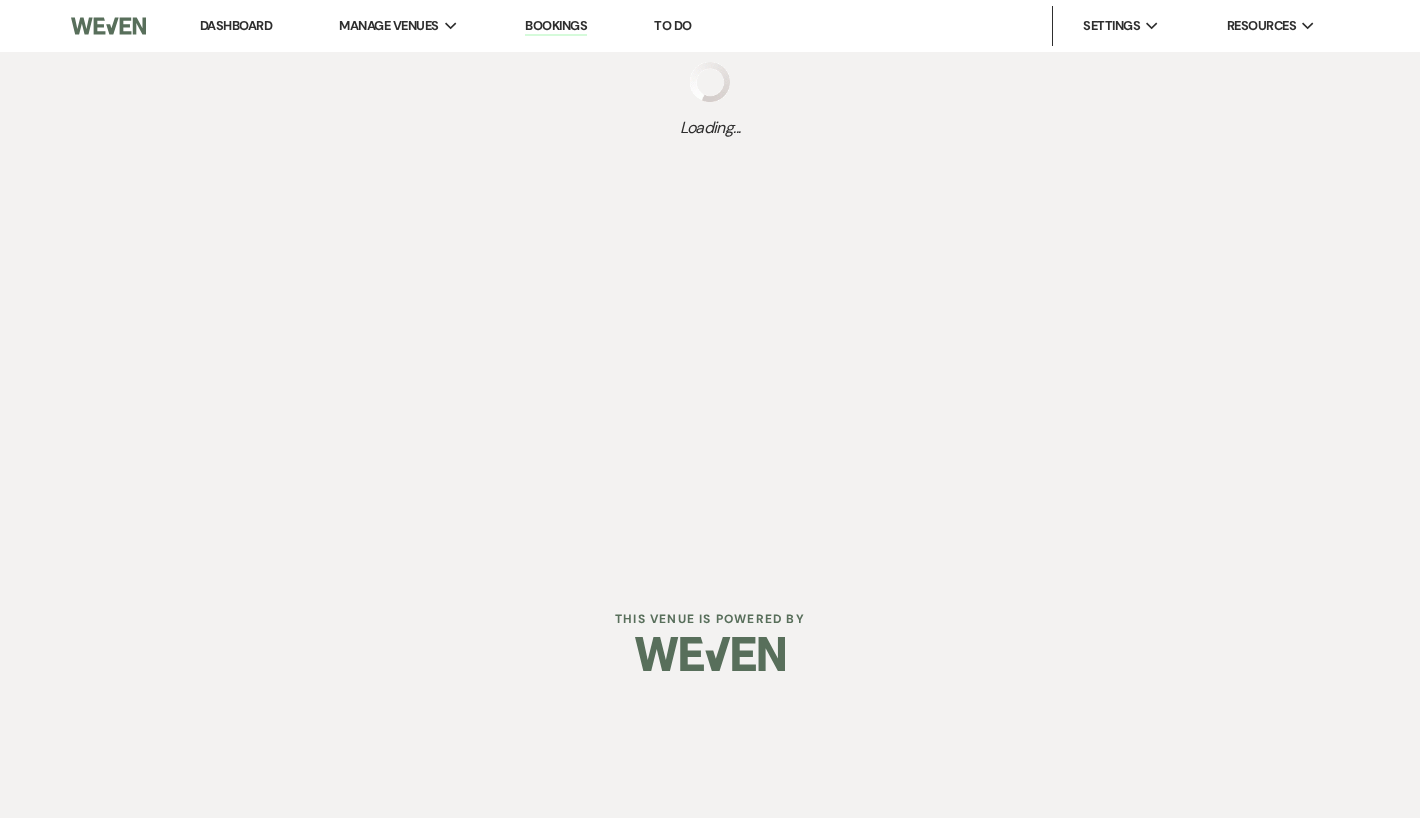 scroll, scrollTop: 0, scrollLeft: 0, axis: both 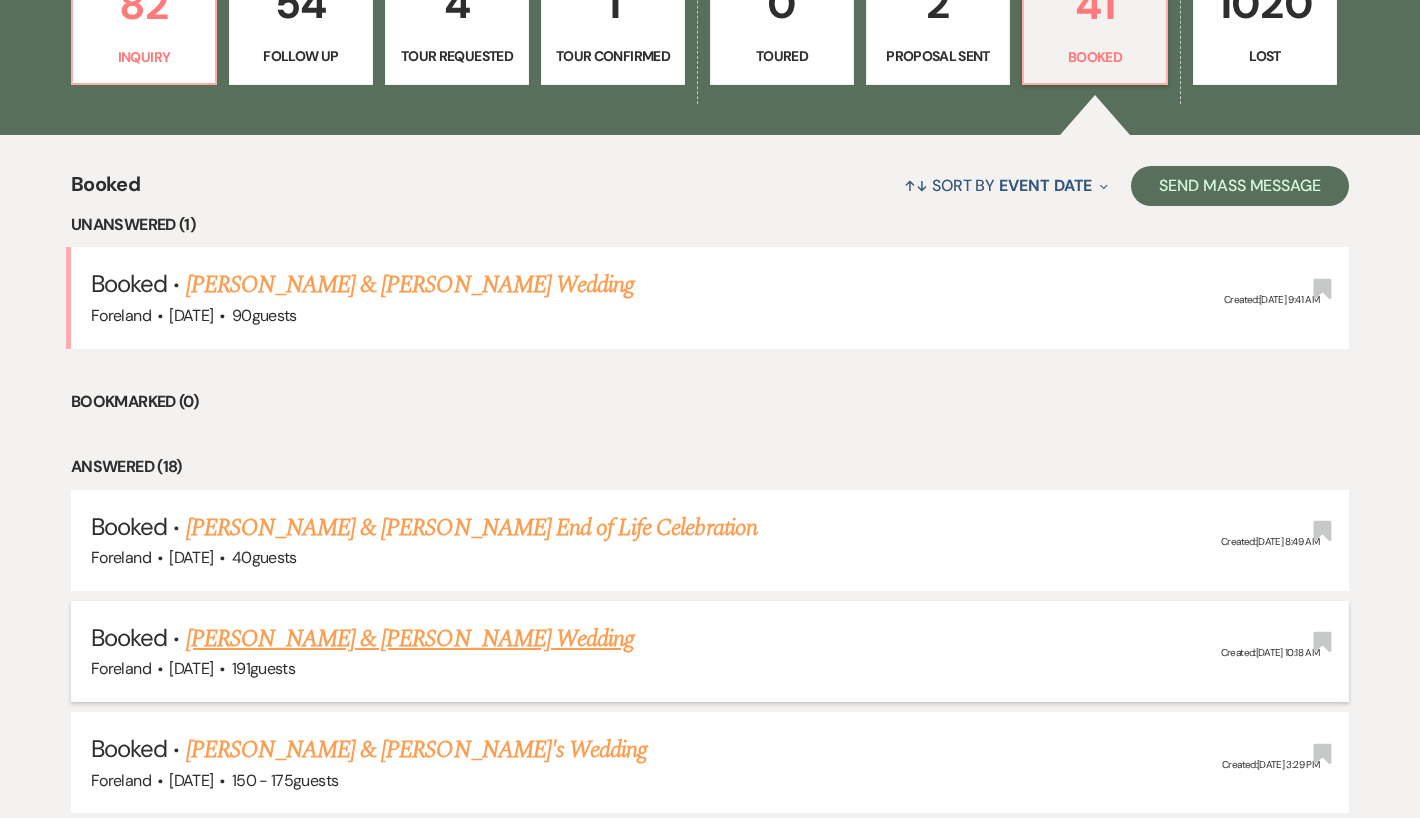 click on "[PERSON_NAME] & [PERSON_NAME] Wedding" at bounding box center (410, 639) 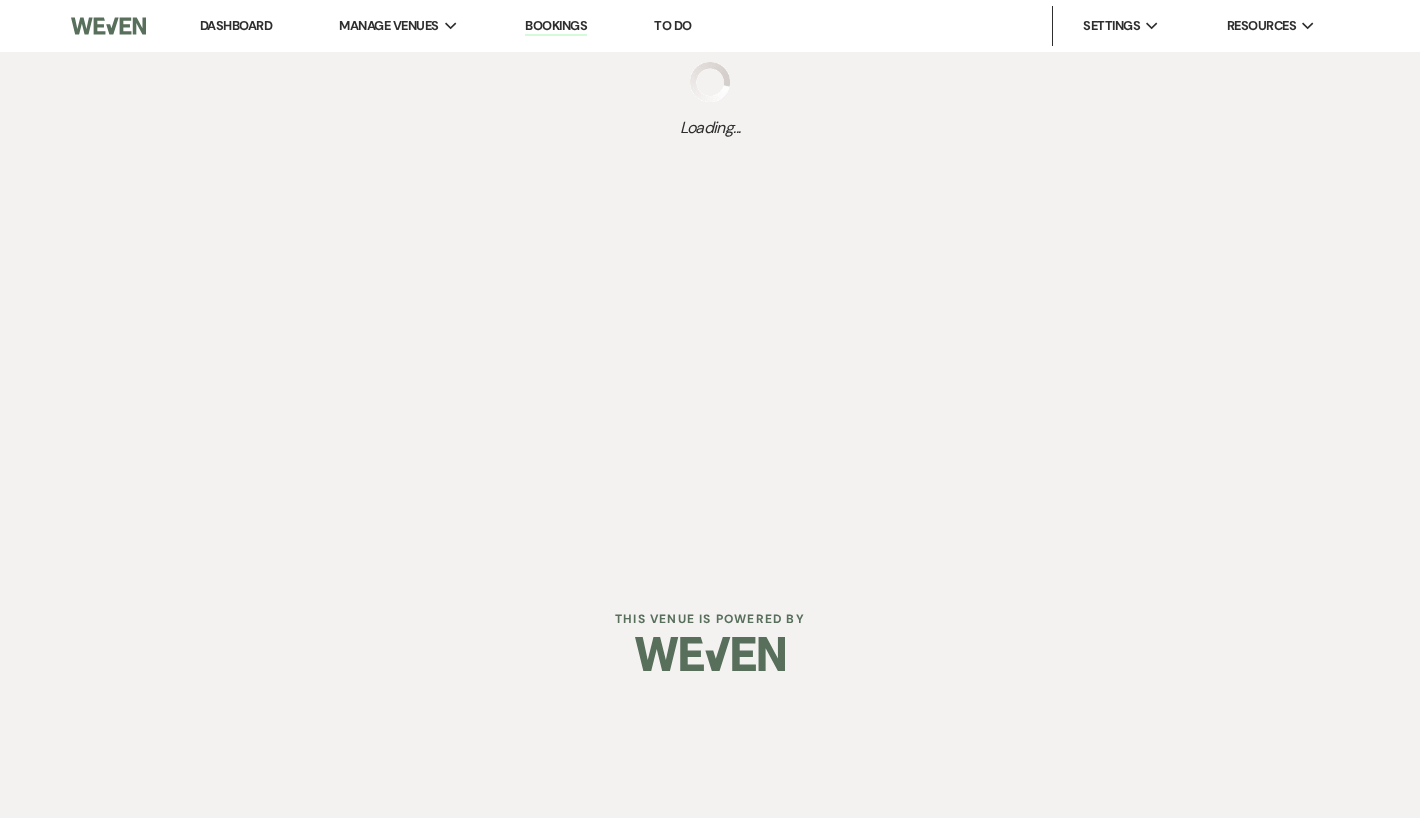 scroll, scrollTop: 0, scrollLeft: 0, axis: both 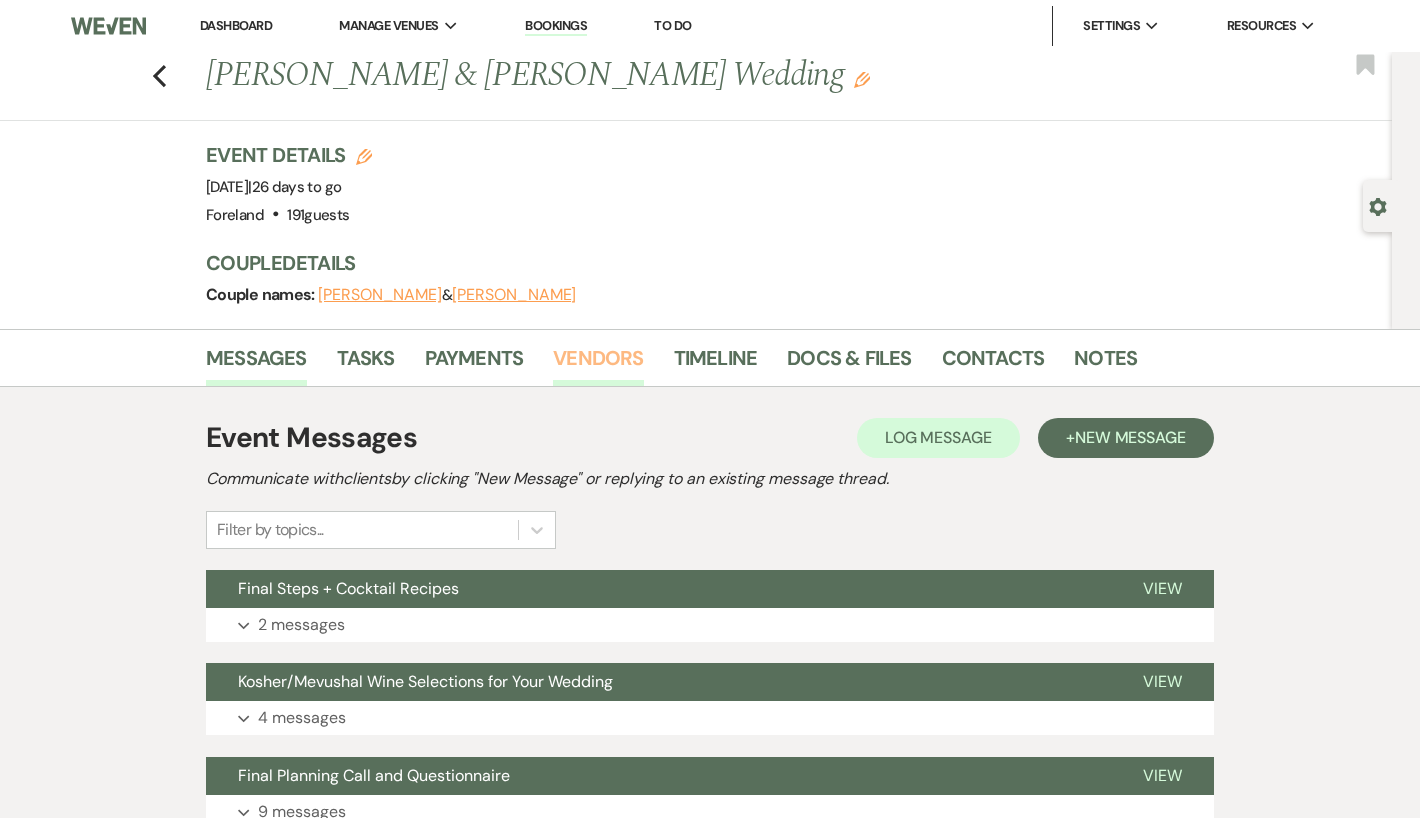 click on "Vendors" at bounding box center [598, 364] 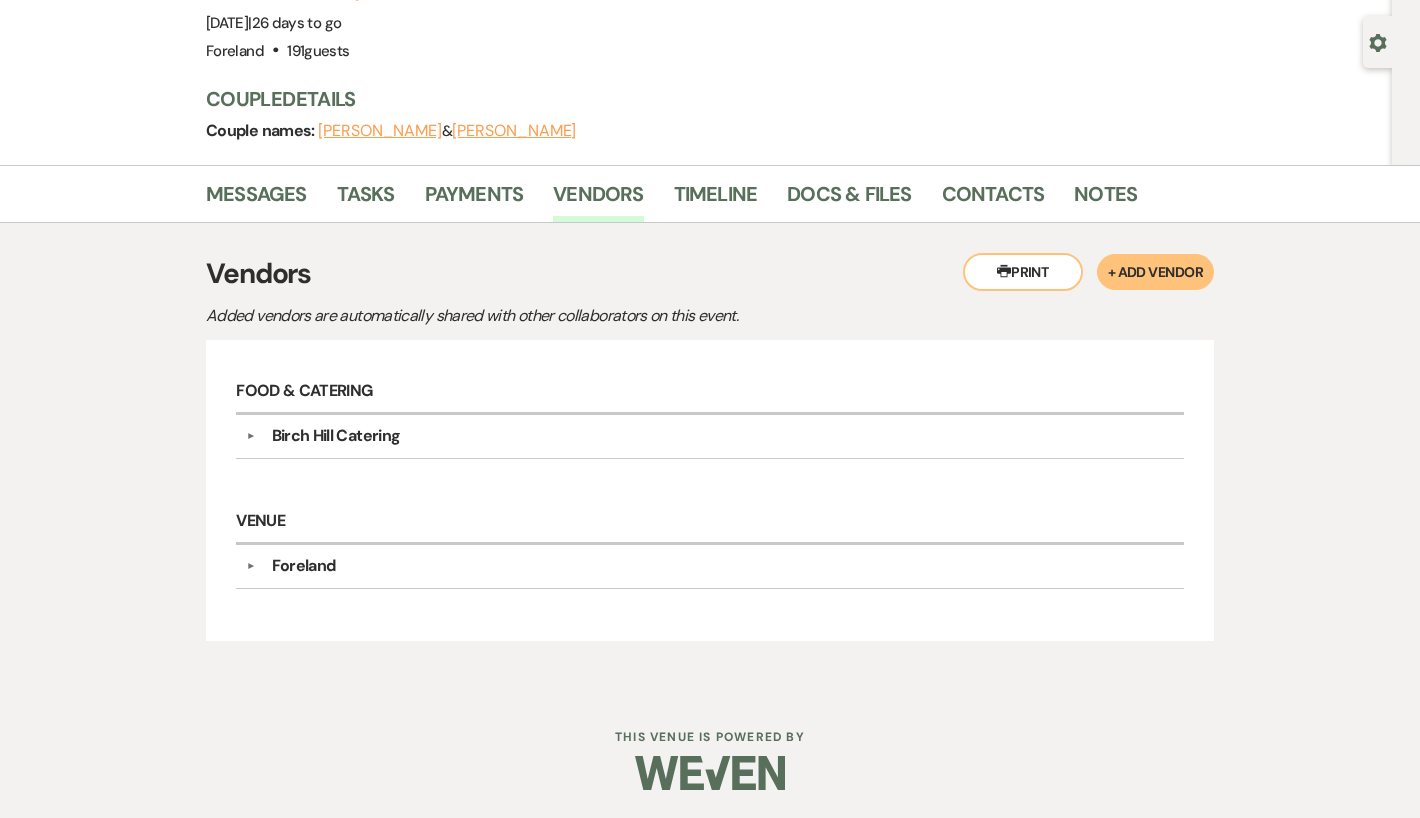 scroll, scrollTop: 163, scrollLeft: 0, axis: vertical 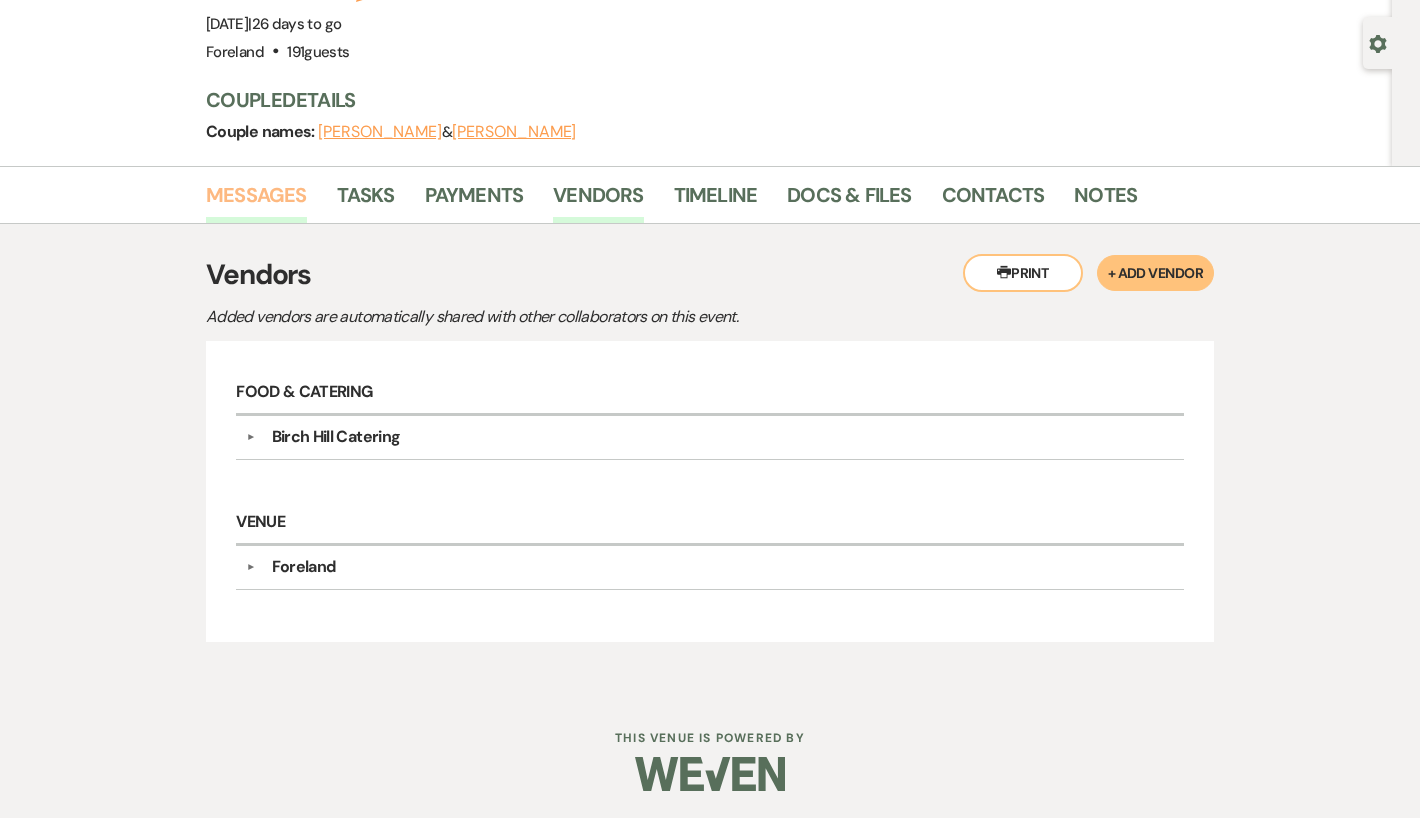 click on "Messages" at bounding box center (256, 201) 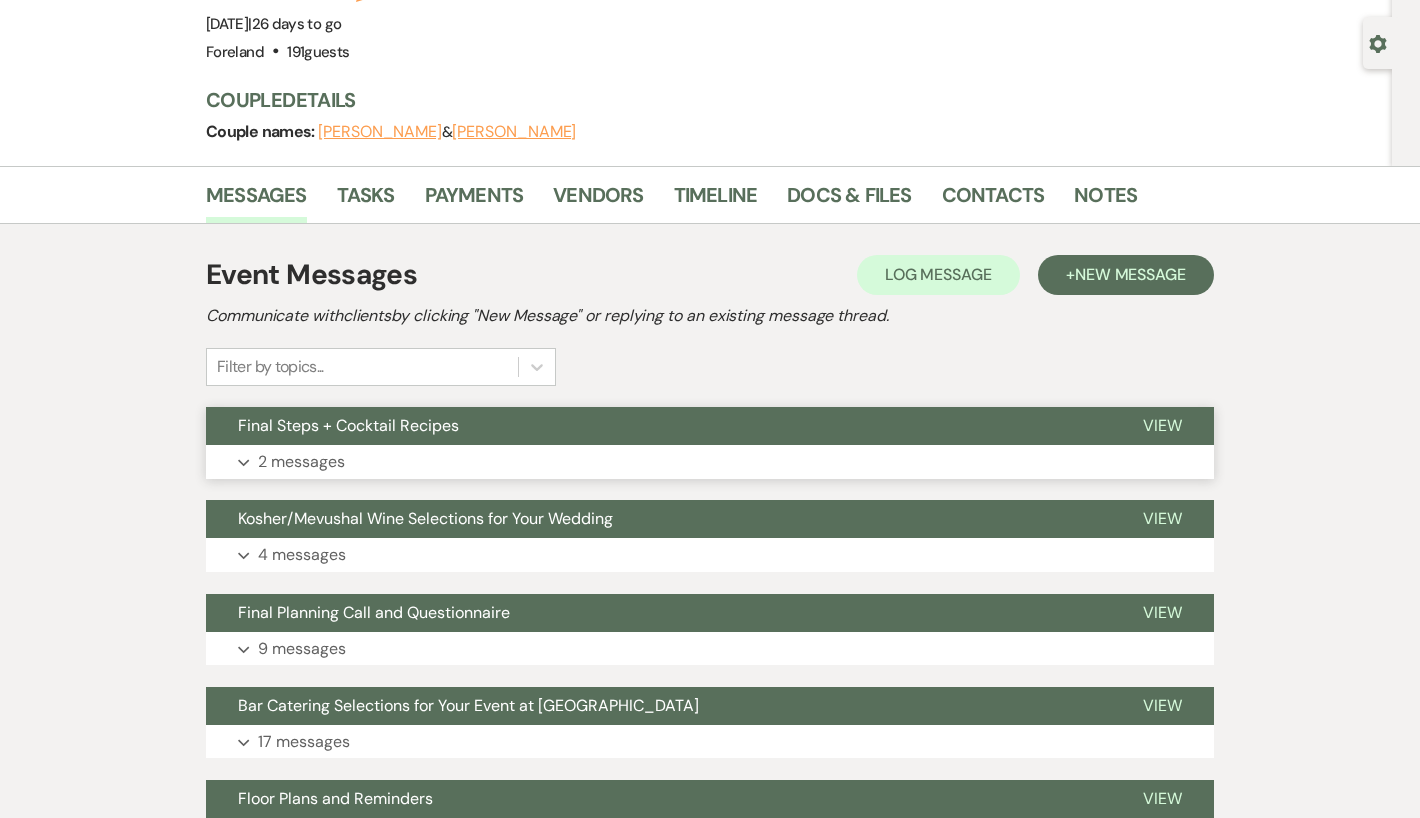 click on "2 messages" at bounding box center (301, 462) 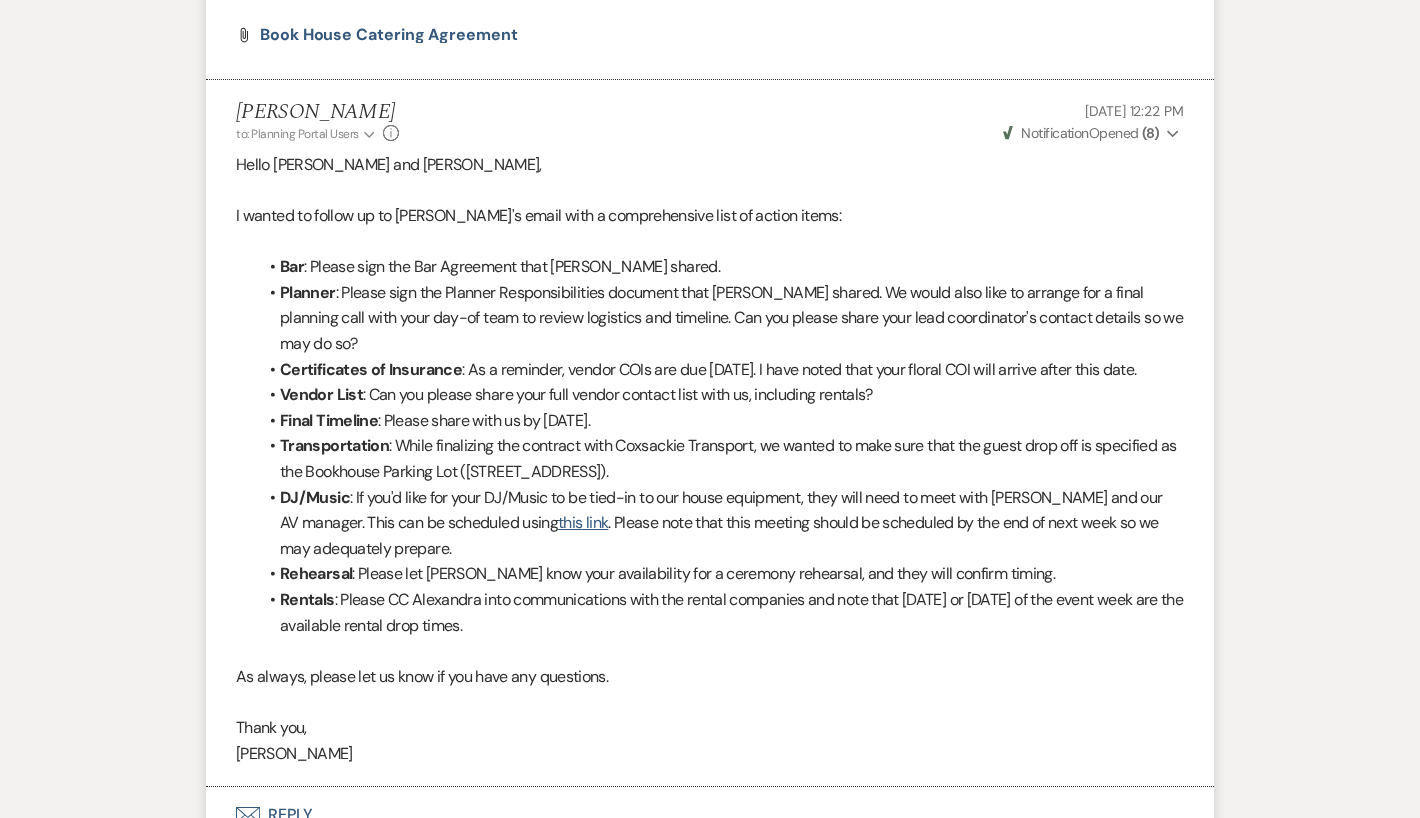 scroll, scrollTop: 1999, scrollLeft: 0, axis: vertical 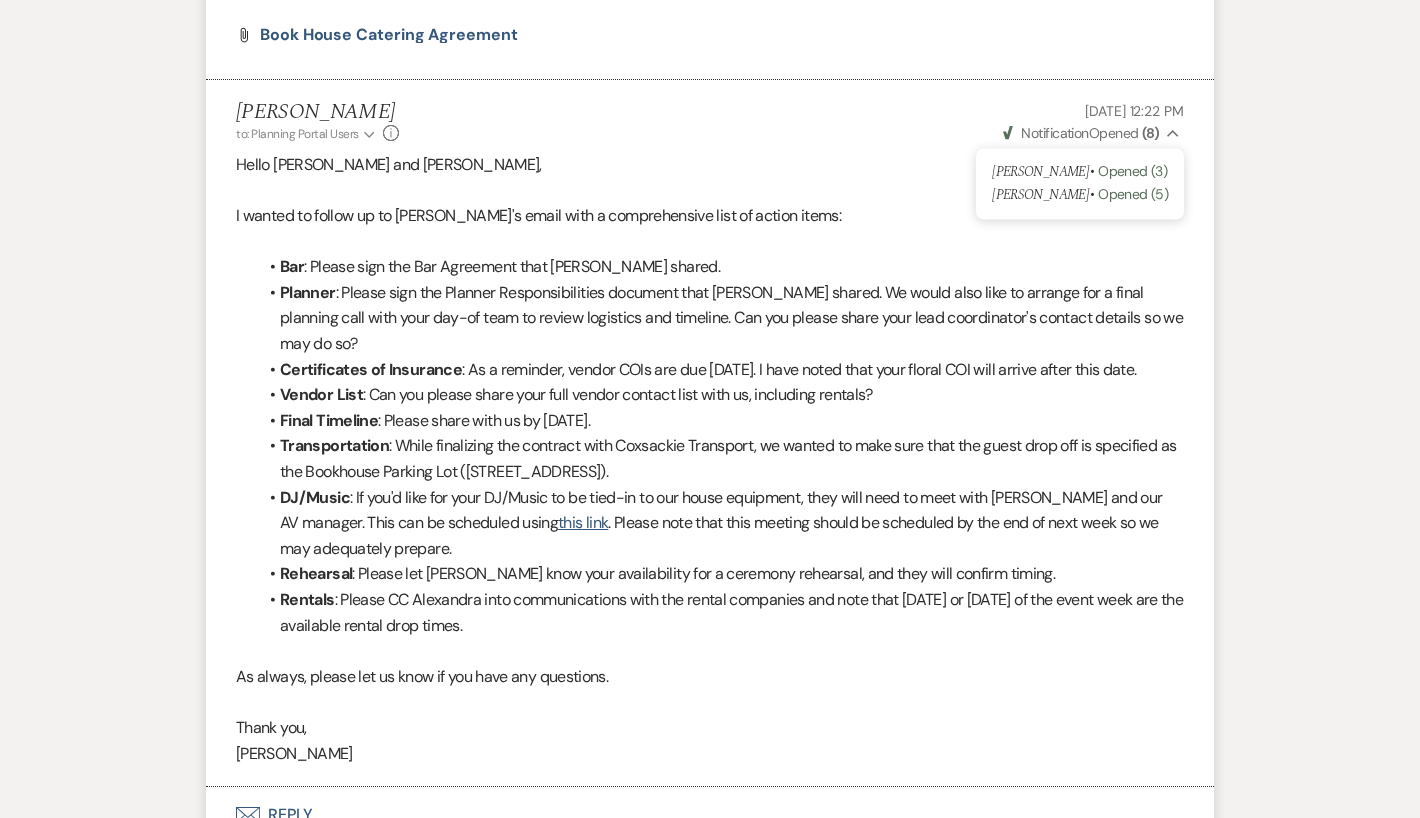 click on "Collapse" 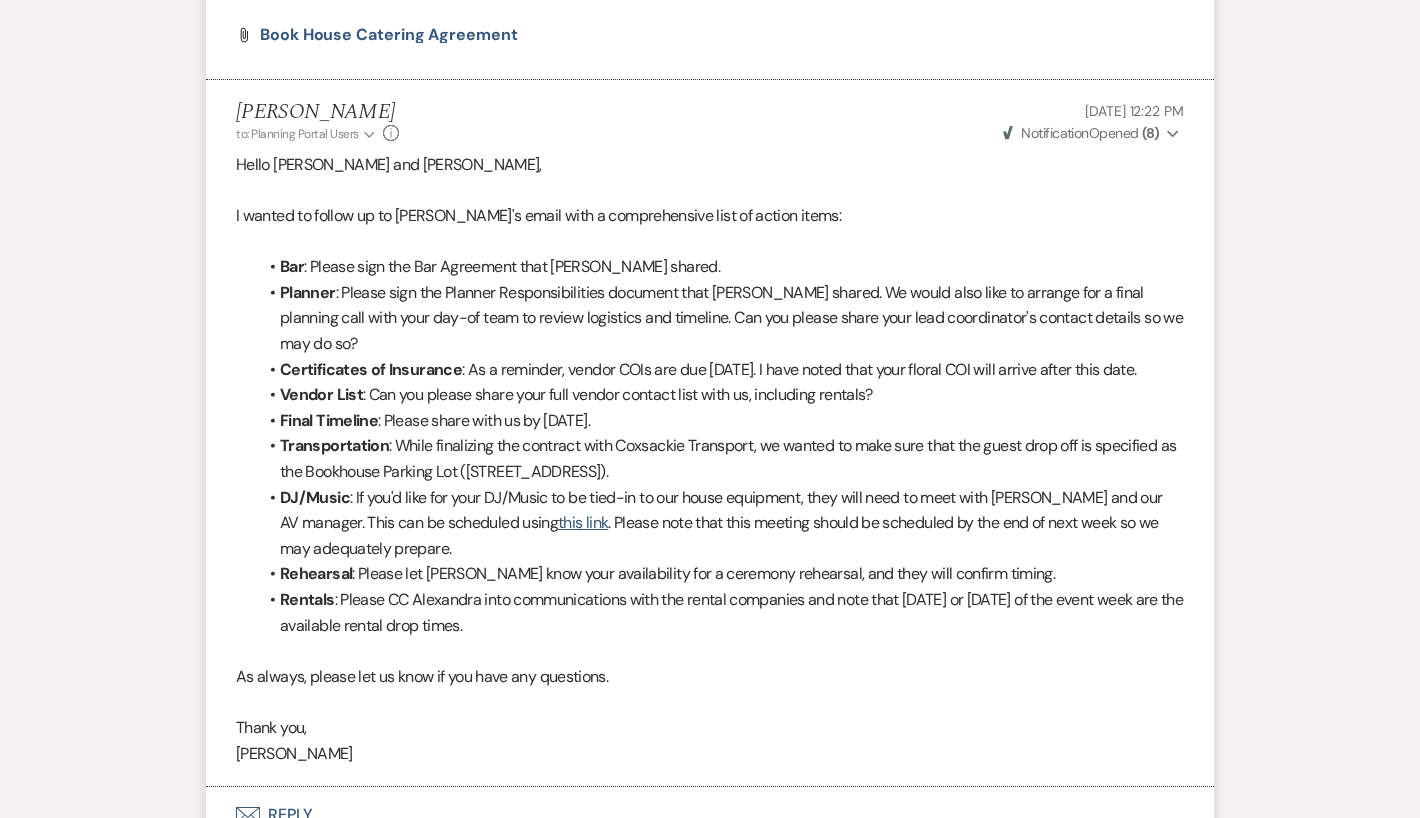 click at bounding box center (710, 242) 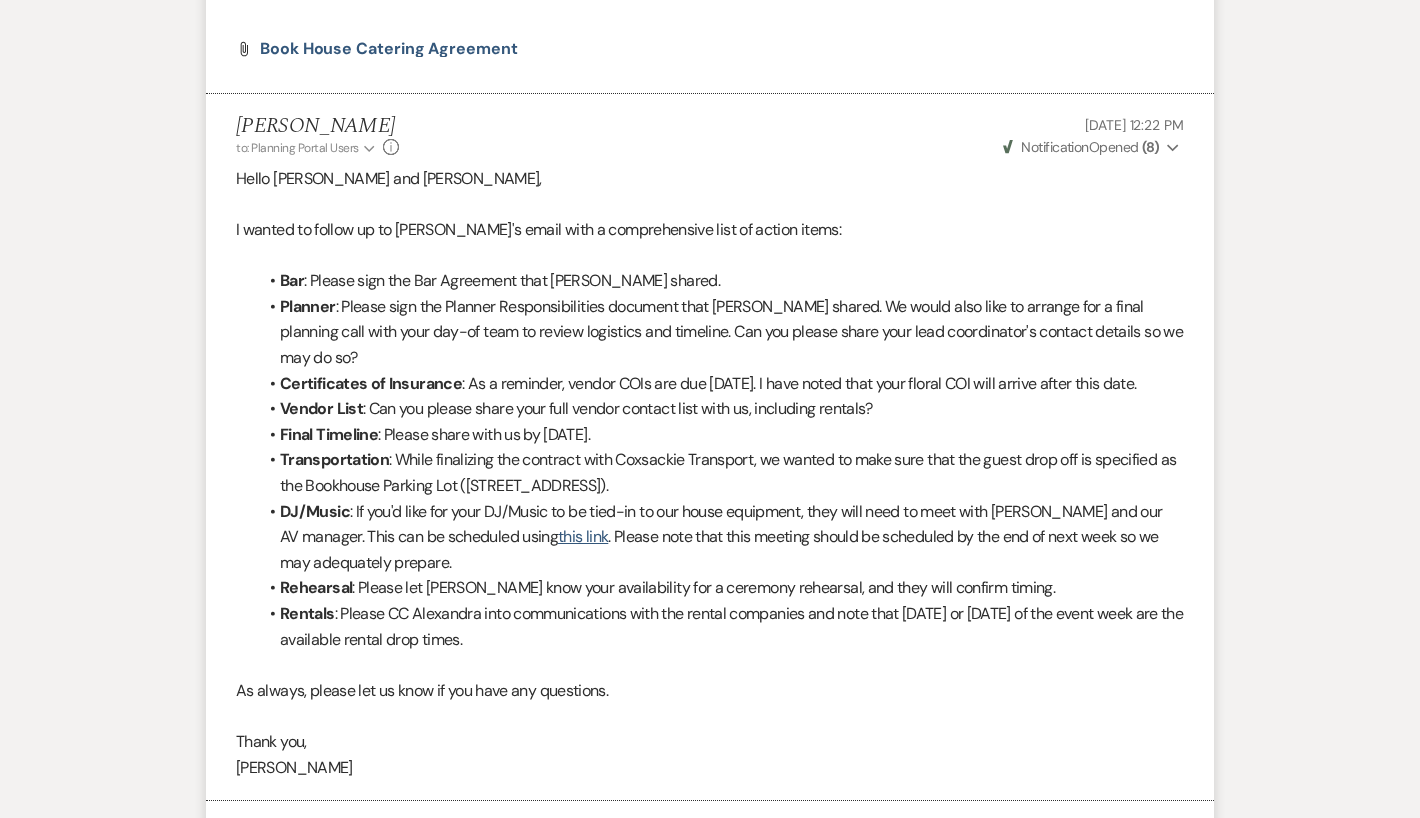 scroll, scrollTop: 2024, scrollLeft: 0, axis: vertical 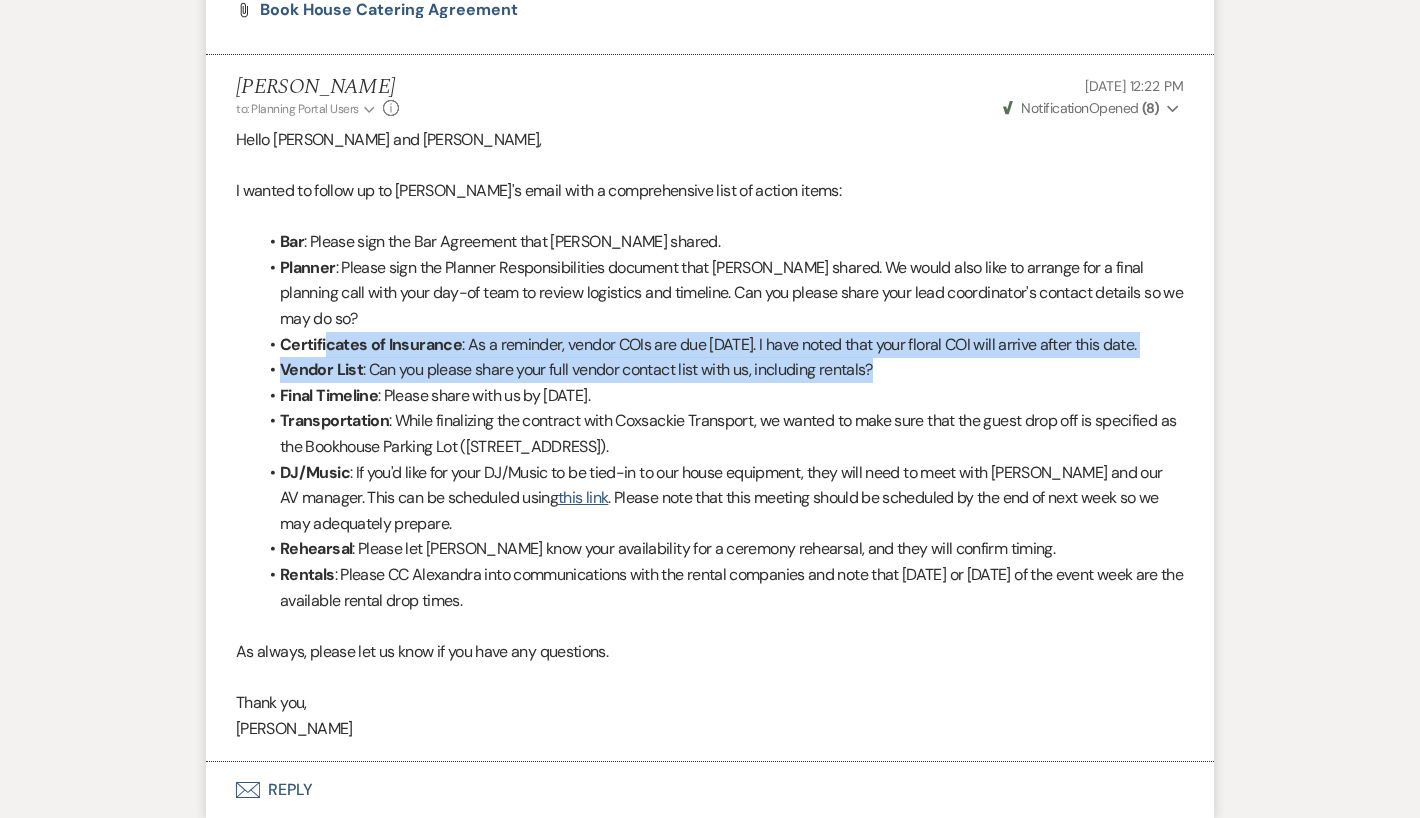 drag, startPoint x: 881, startPoint y: 327, endPoint x: 325, endPoint y: 304, distance: 556.4755 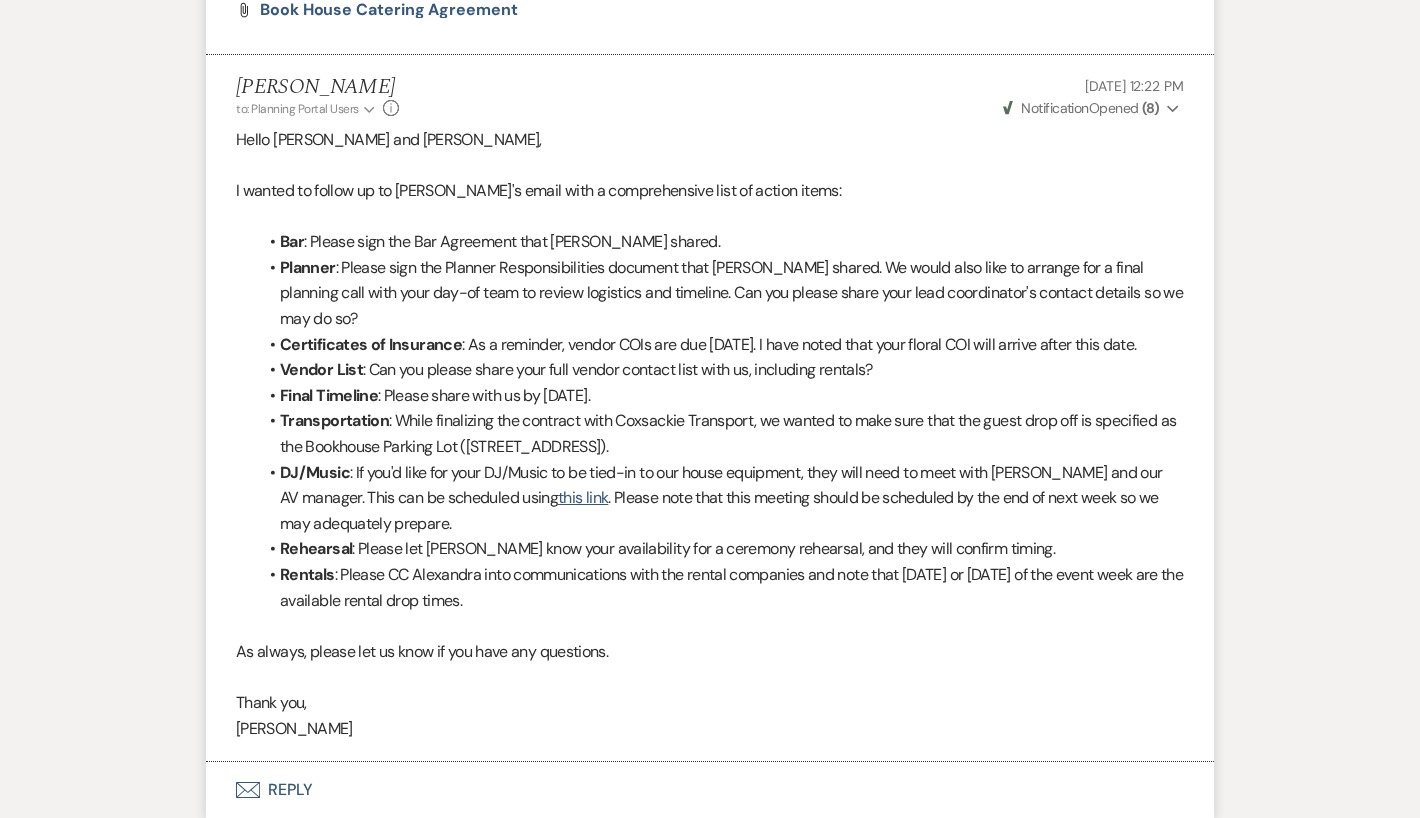 click at bounding box center (710, 677) 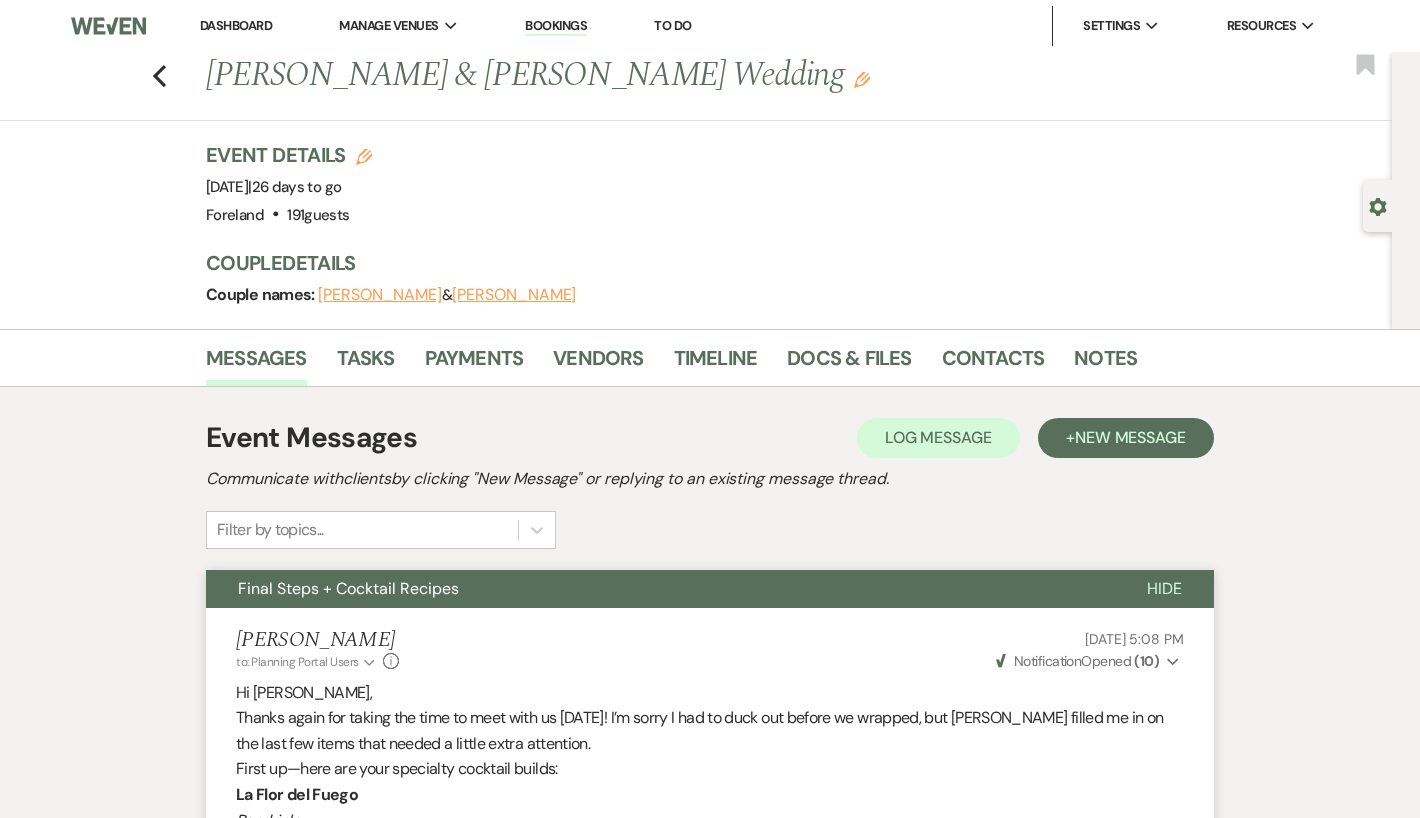 scroll, scrollTop: 0, scrollLeft: 0, axis: both 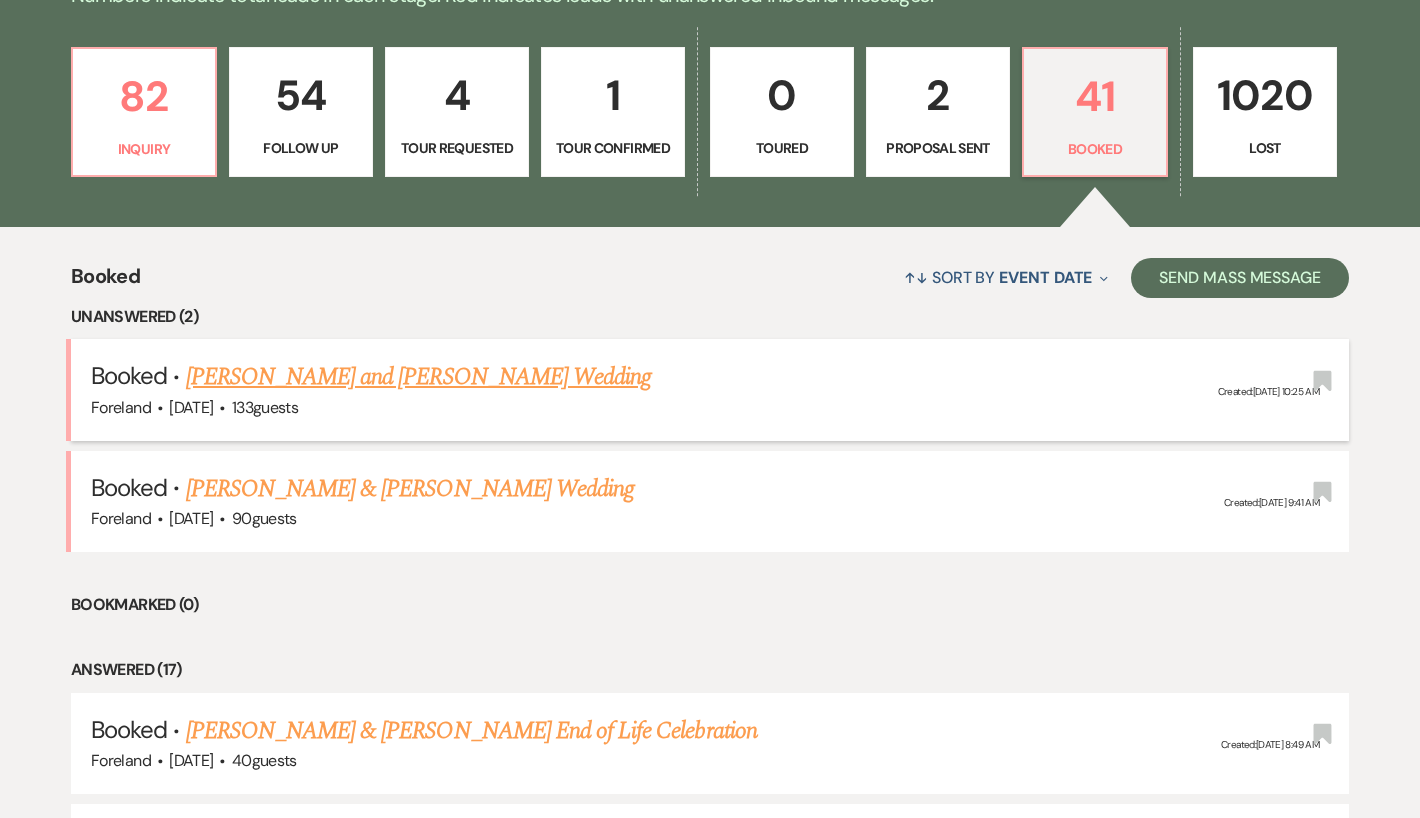 click on "[PERSON_NAME] and [PERSON_NAME] Wedding" at bounding box center [419, 377] 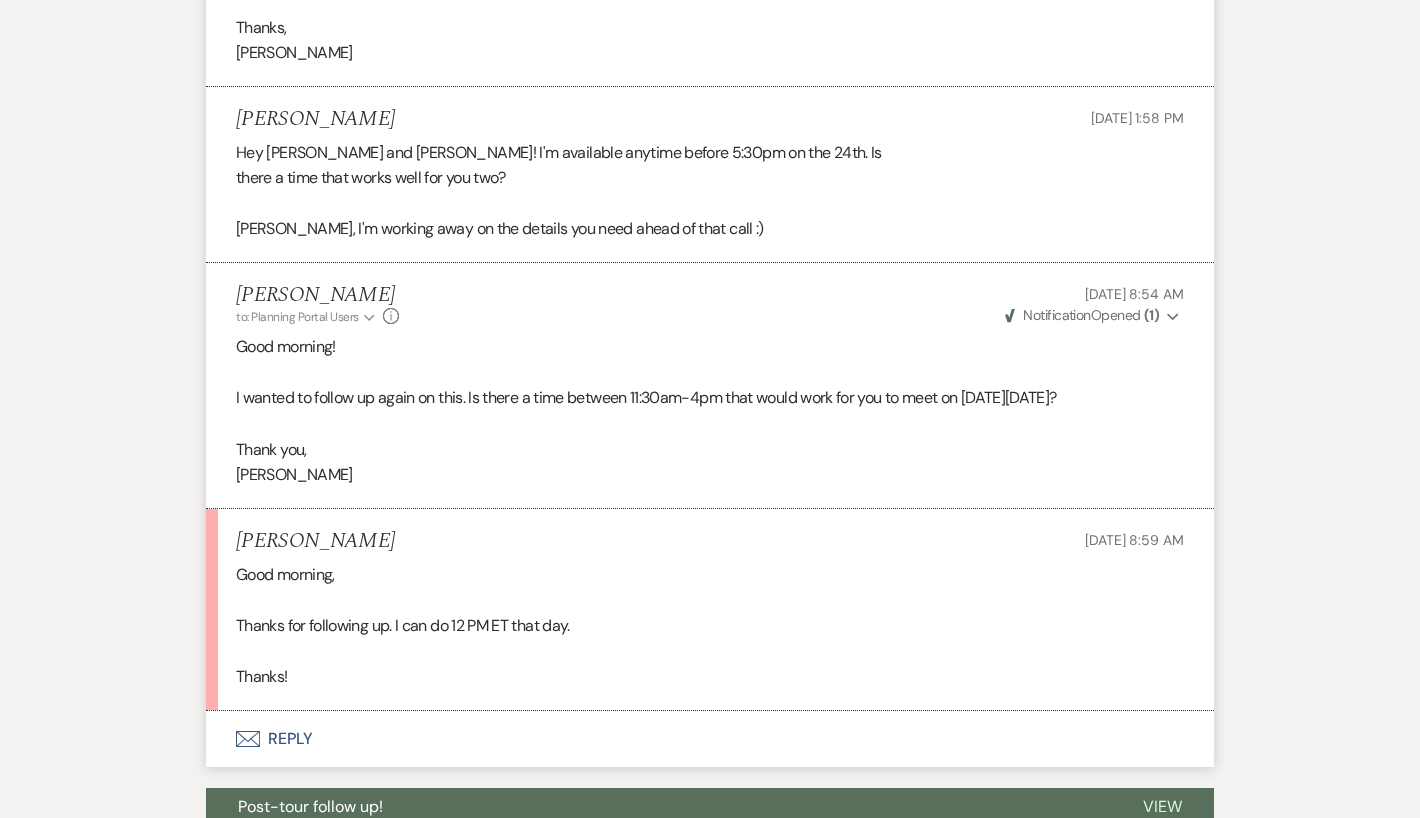 scroll, scrollTop: 1541, scrollLeft: 0, axis: vertical 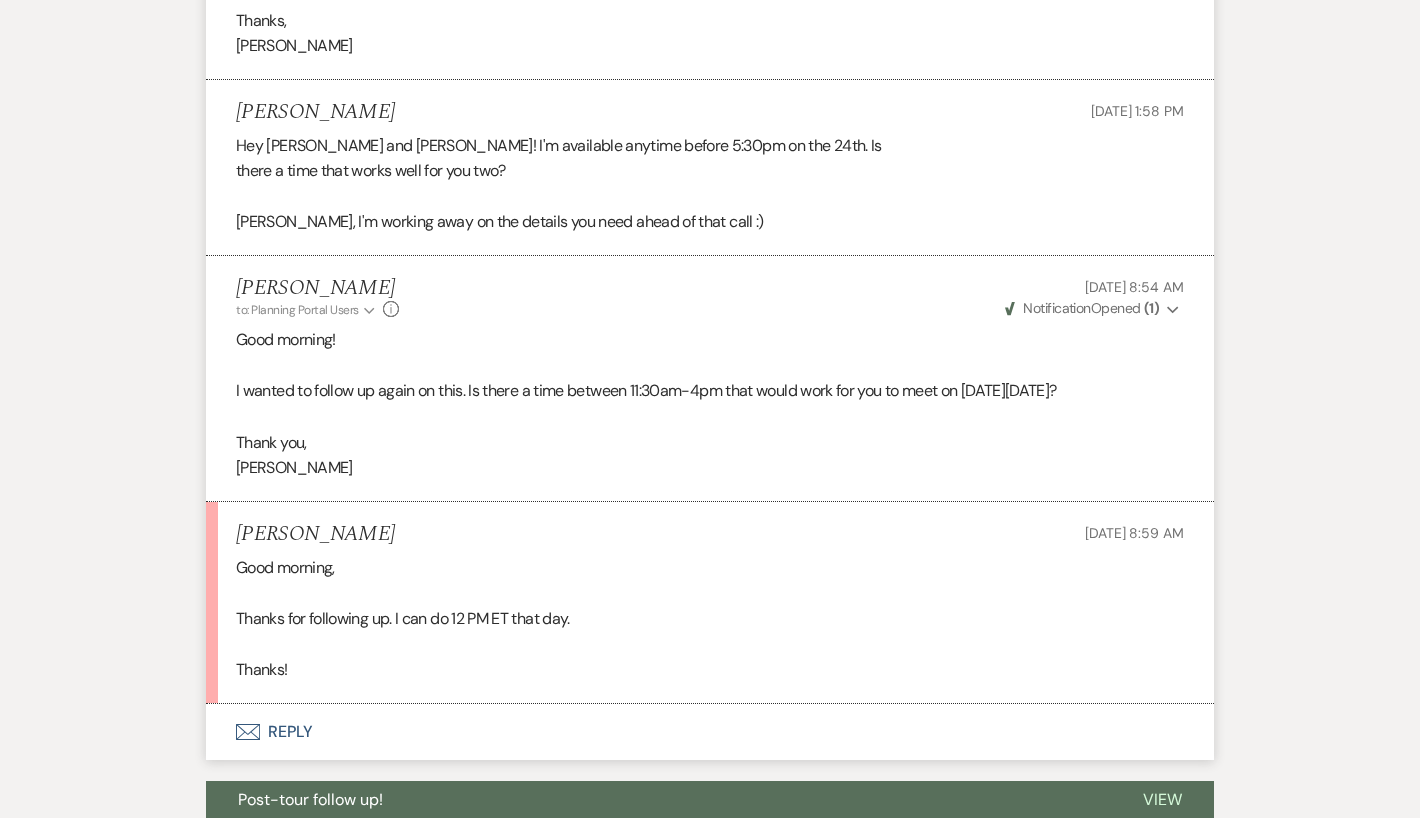 click on "Event Messages   Log Log Message +  New Message Communicate with  clients  by clicking "New Message" or replying to an existing message thread. Filter by topics... Unanswered Message:  Final Planning Call and Floor Plan Updates Dismiss Alert Hide [PERSON_NAME] to: Planning Portal Users Expand Info [DATE] 1:51 PM Weven Check Notification  Opened   ( 558 ) Expand Hello [PERSON_NAME], [PERSON_NAME], and [PERSON_NAME], With your wedding day fast approaching, [PERSON_NAME] and I would like to meet for a planning call to review the final details and answer any questions you may have. At this meeting we will also review your floor plans and timeline. Here is a link to a  Final Planning Call Questionnaire . We ask that you please complete the questionnaire at least 2 business days prior to your final planning call, so that we may review. Are you available [DATE][DATE] for the final planning call? We can meet any time after 11:30am. We expect the call to last about an hour. Thank you, [PERSON_NAME] Expand Info" at bounding box center [710, 640] 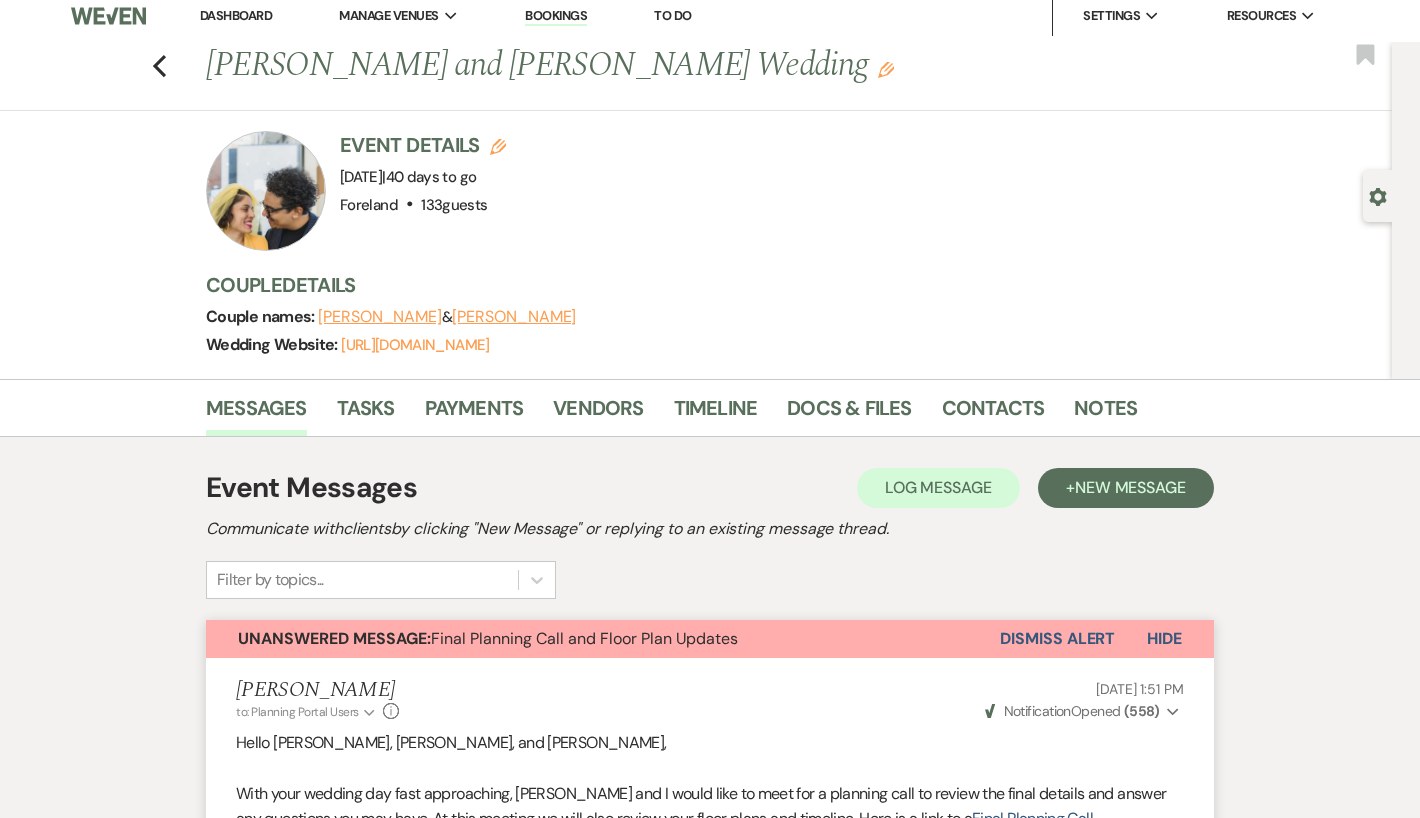 scroll, scrollTop: 13, scrollLeft: 0, axis: vertical 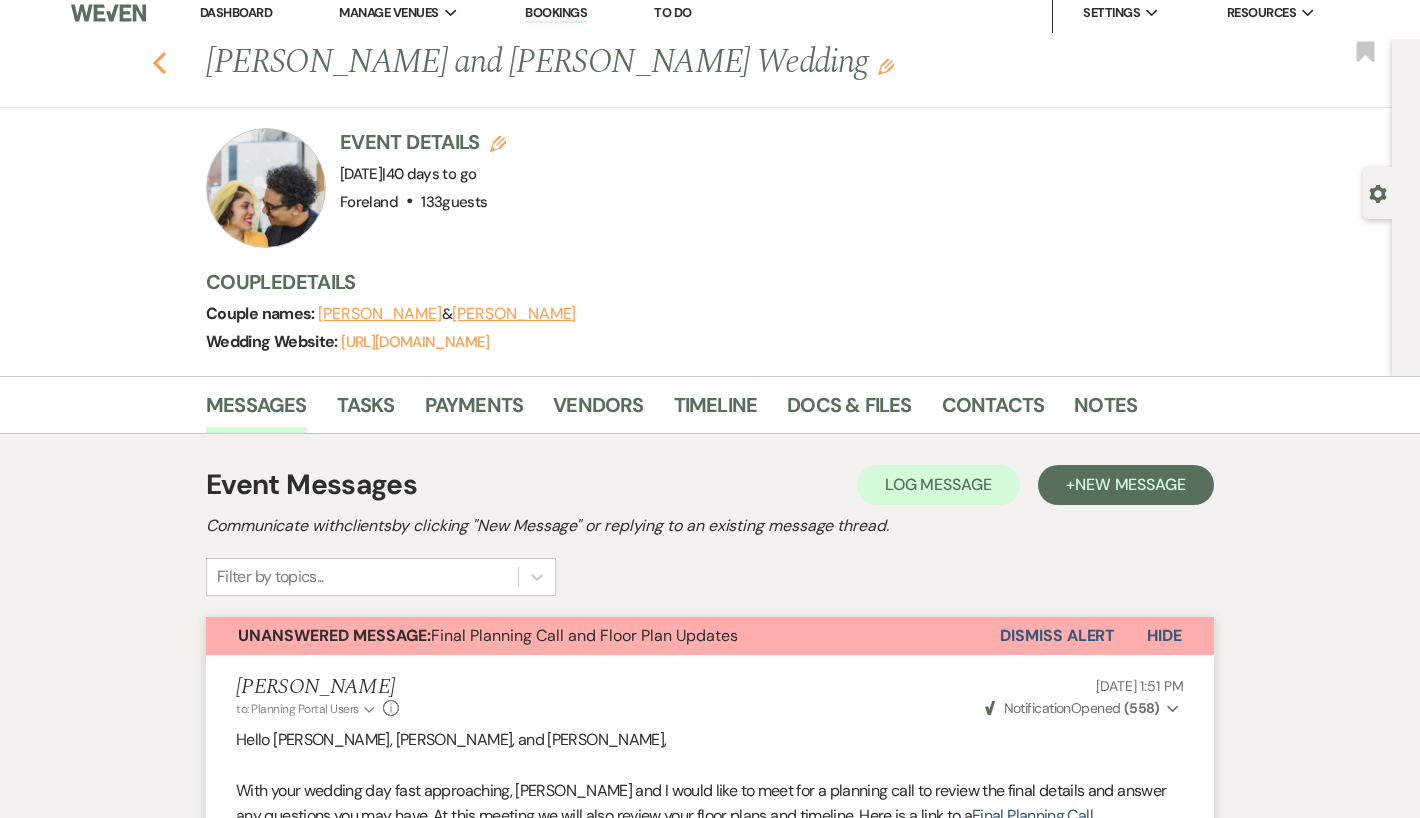 click on "Previous" 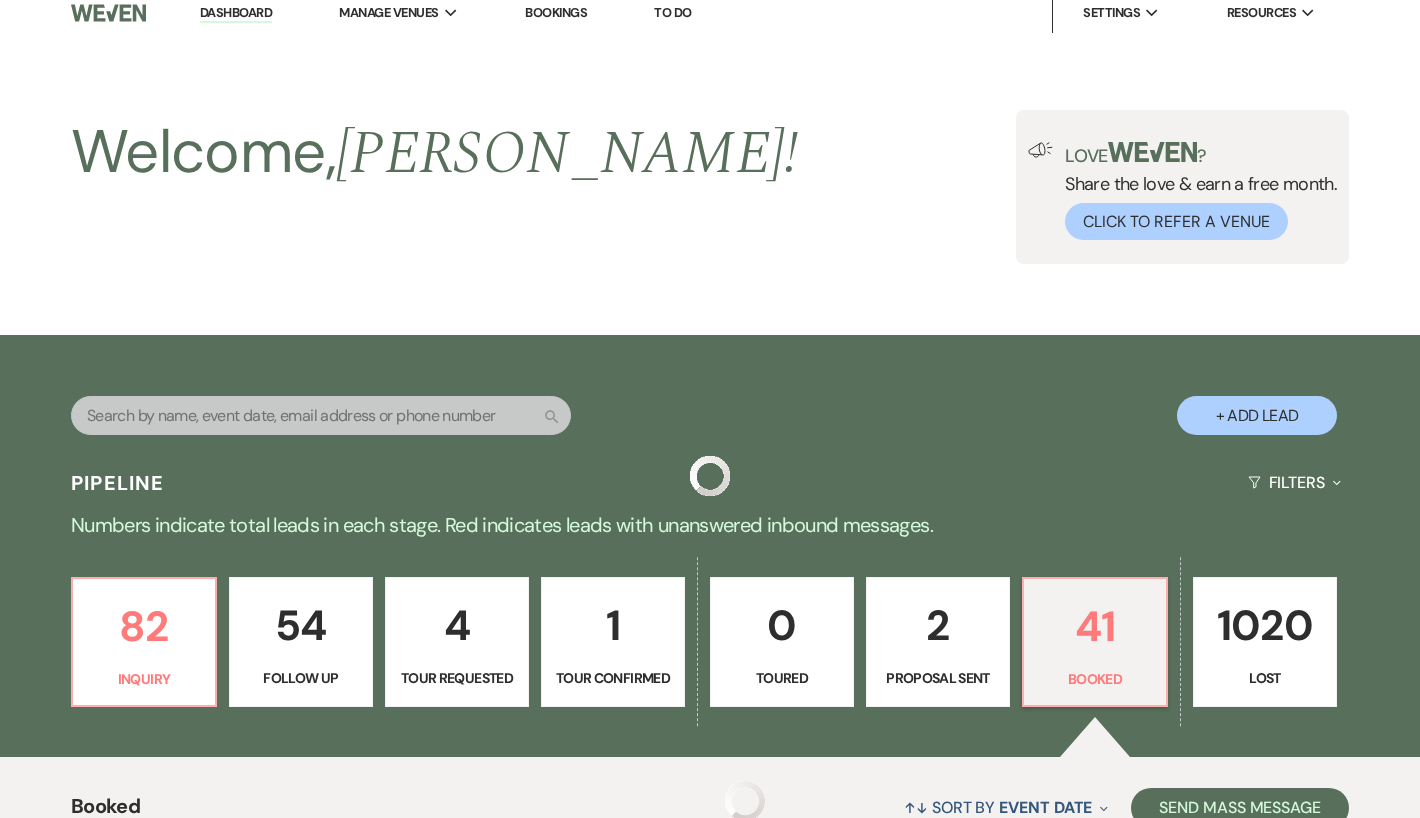 scroll, scrollTop: 543, scrollLeft: 0, axis: vertical 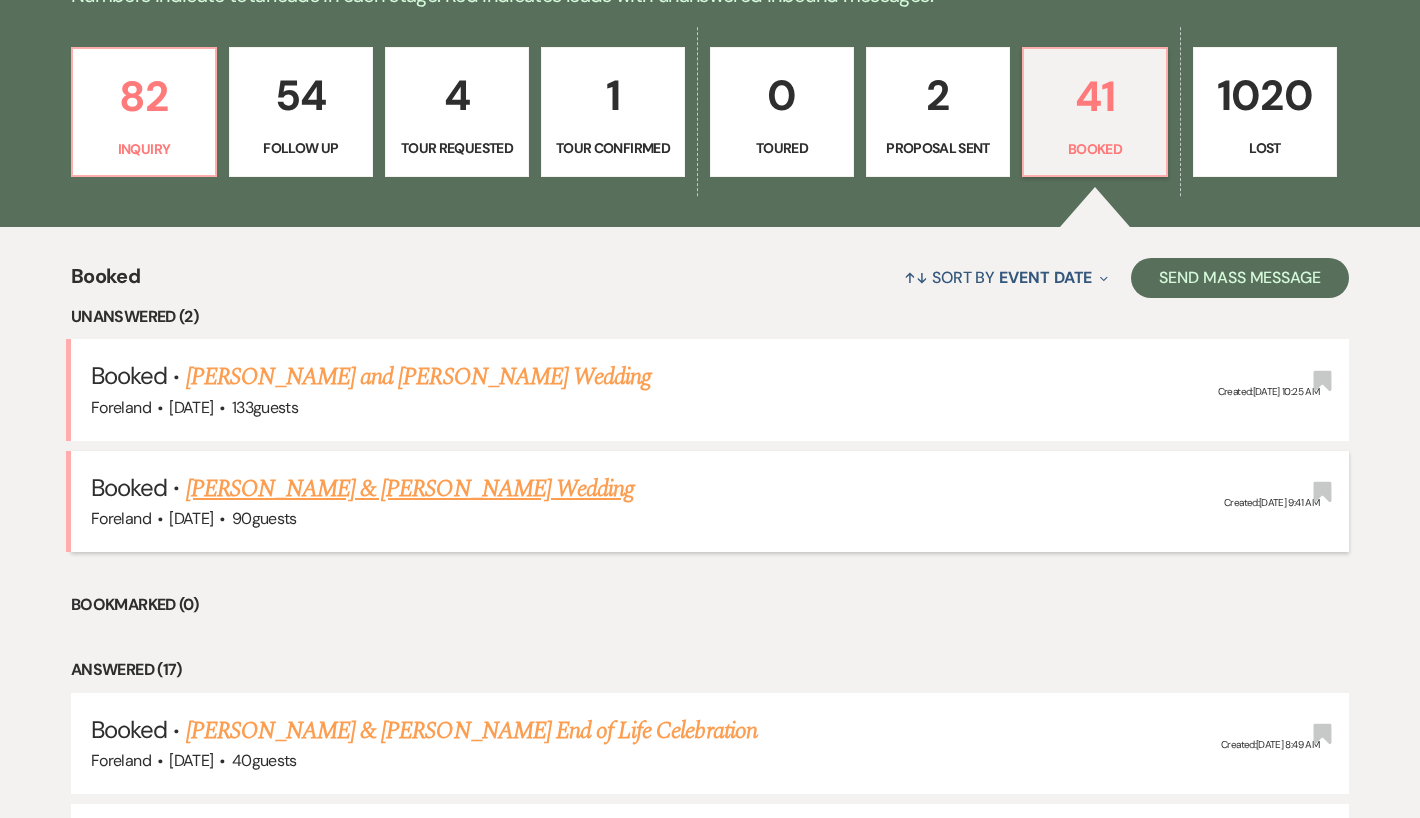 click on "[PERSON_NAME] & [PERSON_NAME] Wedding" at bounding box center (410, 489) 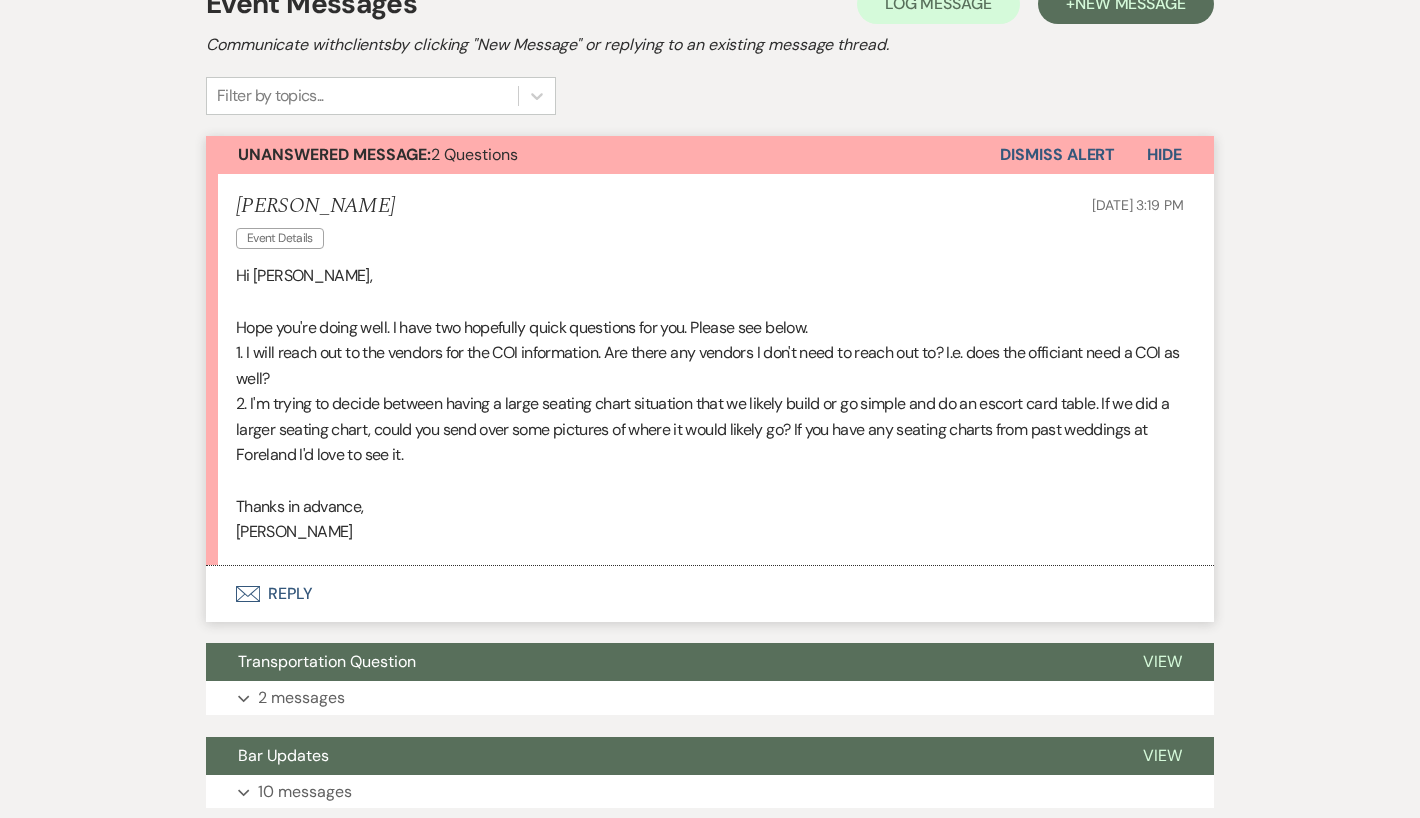 scroll, scrollTop: 433, scrollLeft: 0, axis: vertical 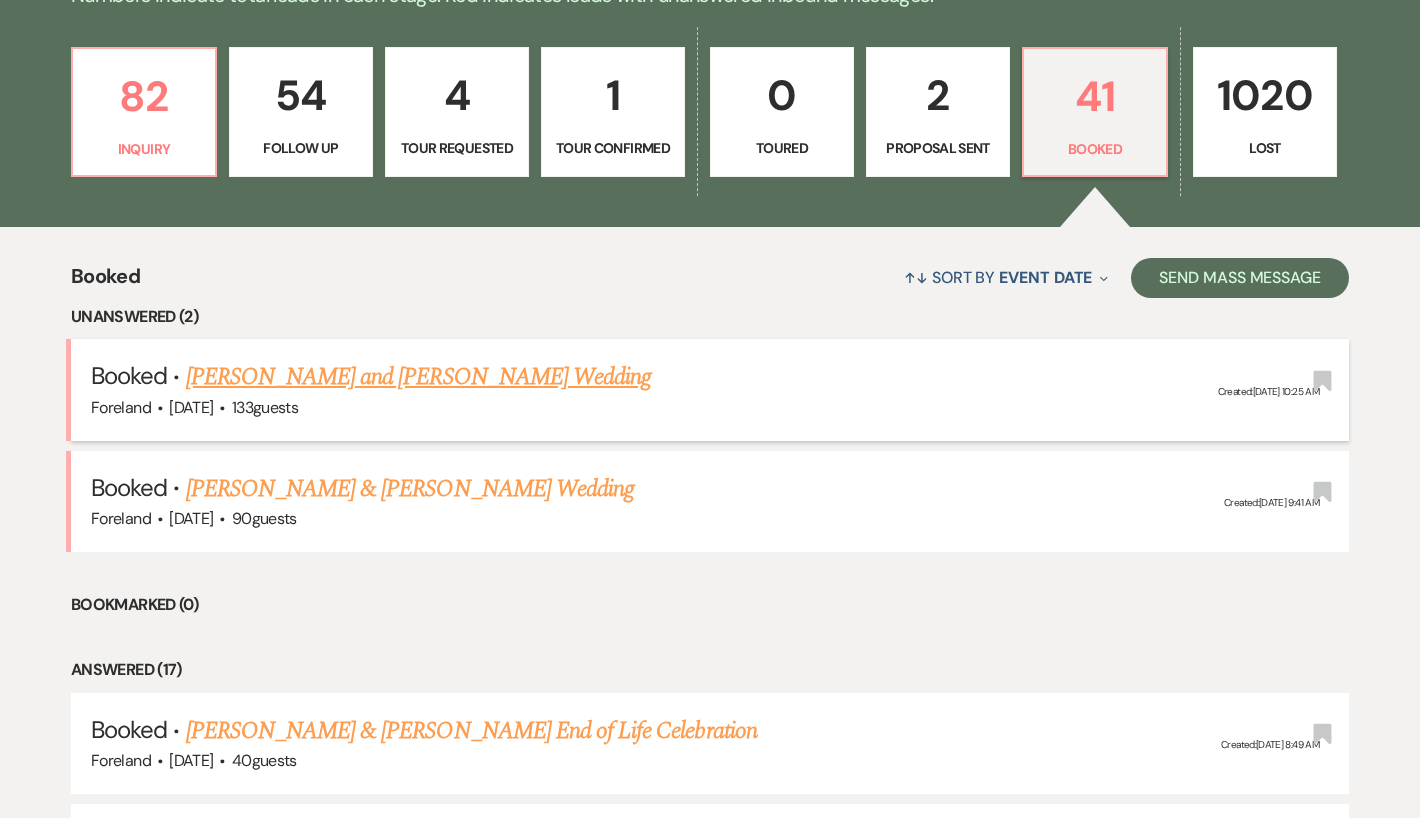 click on "[PERSON_NAME] and [PERSON_NAME] Wedding" at bounding box center [419, 377] 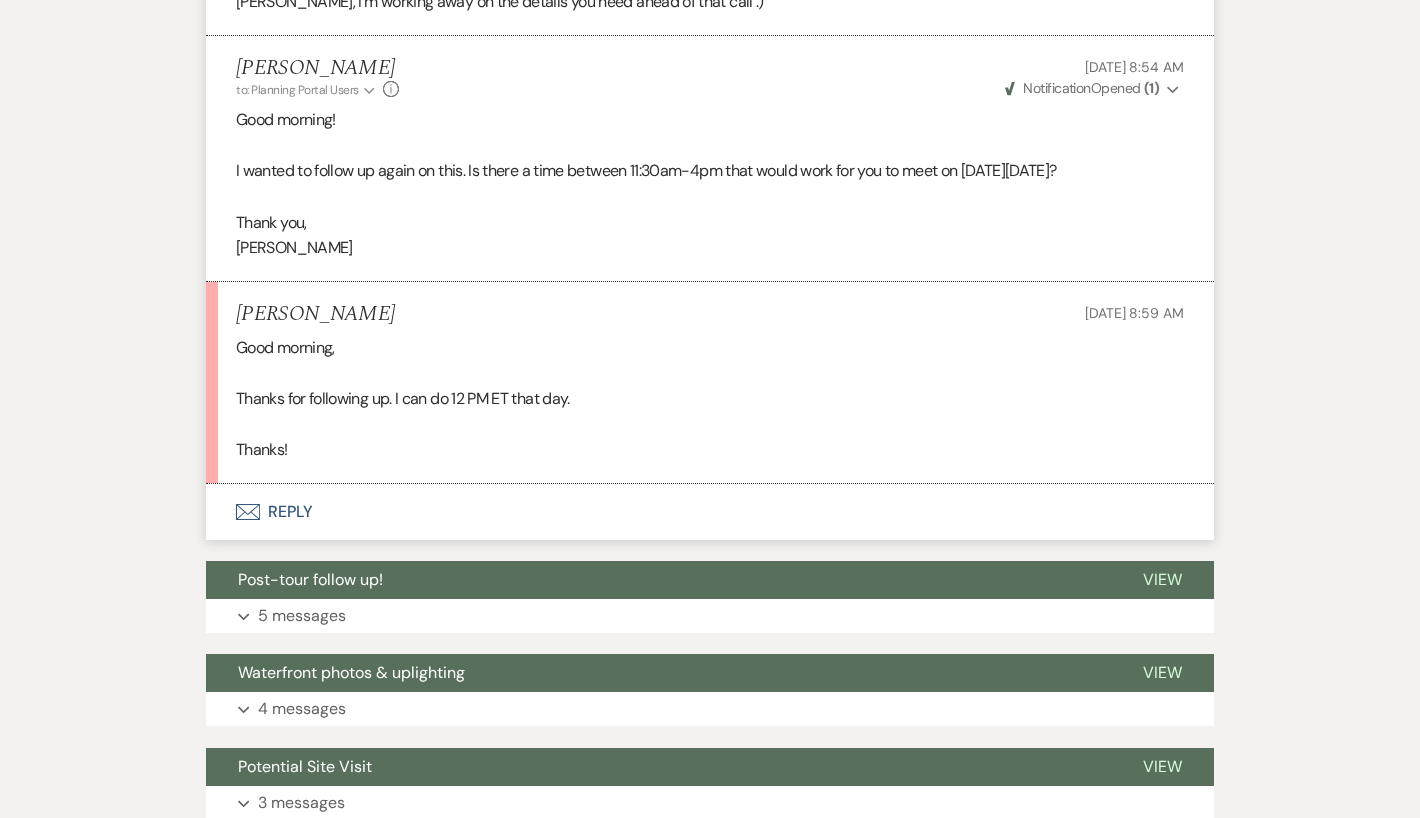 scroll, scrollTop: 1762, scrollLeft: 0, axis: vertical 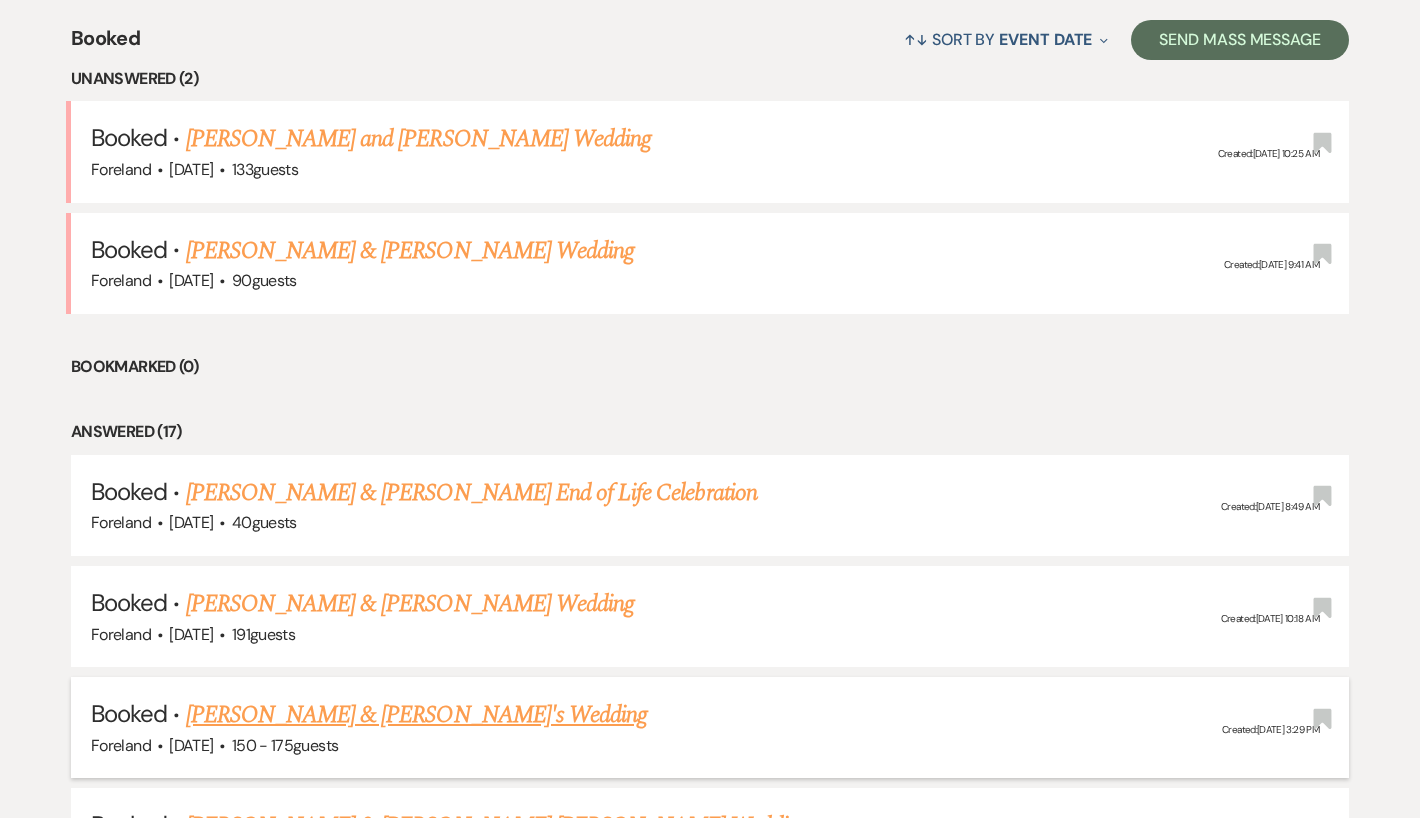 click on "[PERSON_NAME] & [PERSON_NAME]'s Wedding" at bounding box center [417, 715] 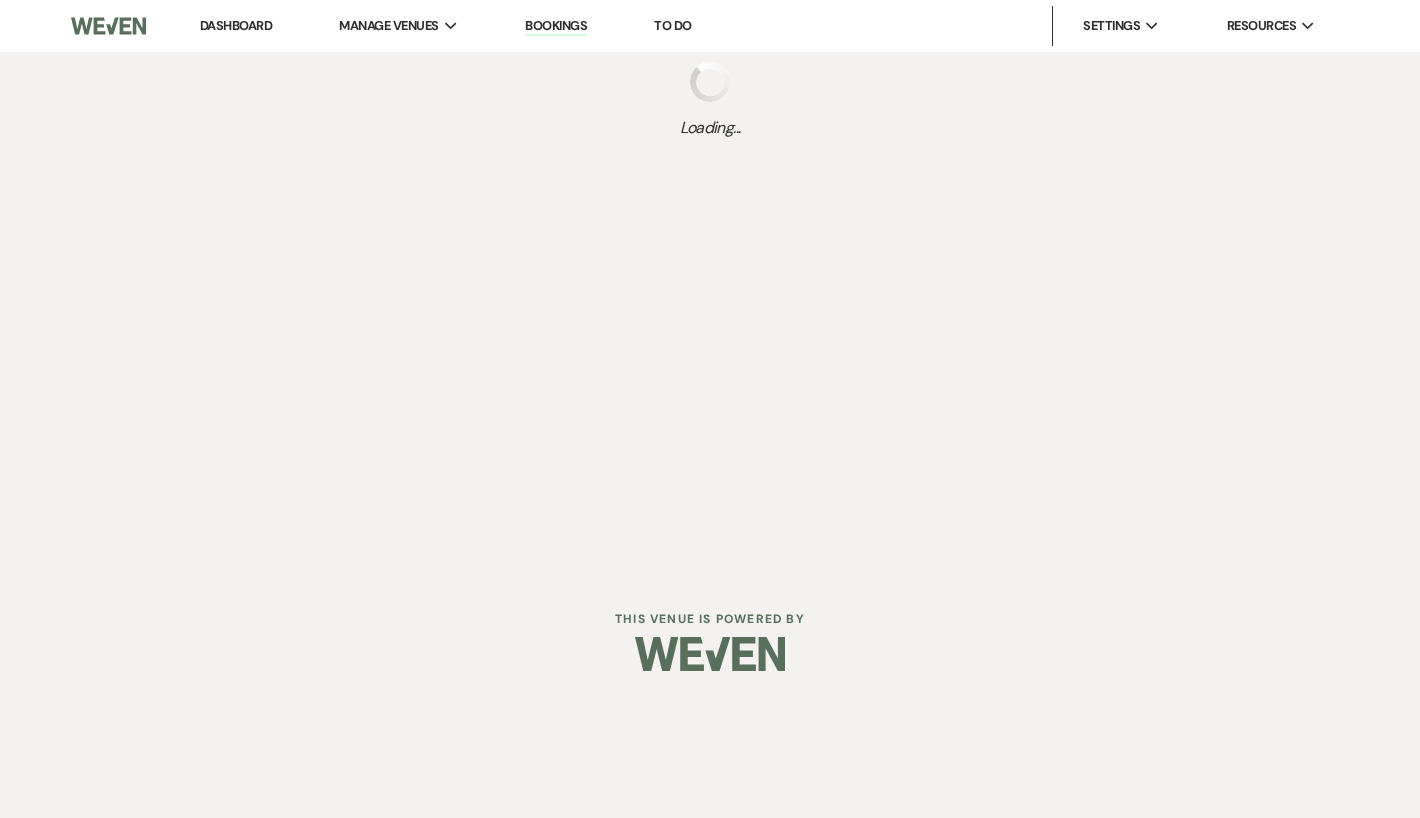 scroll, scrollTop: 0, scrollLeft: 0, axis: both 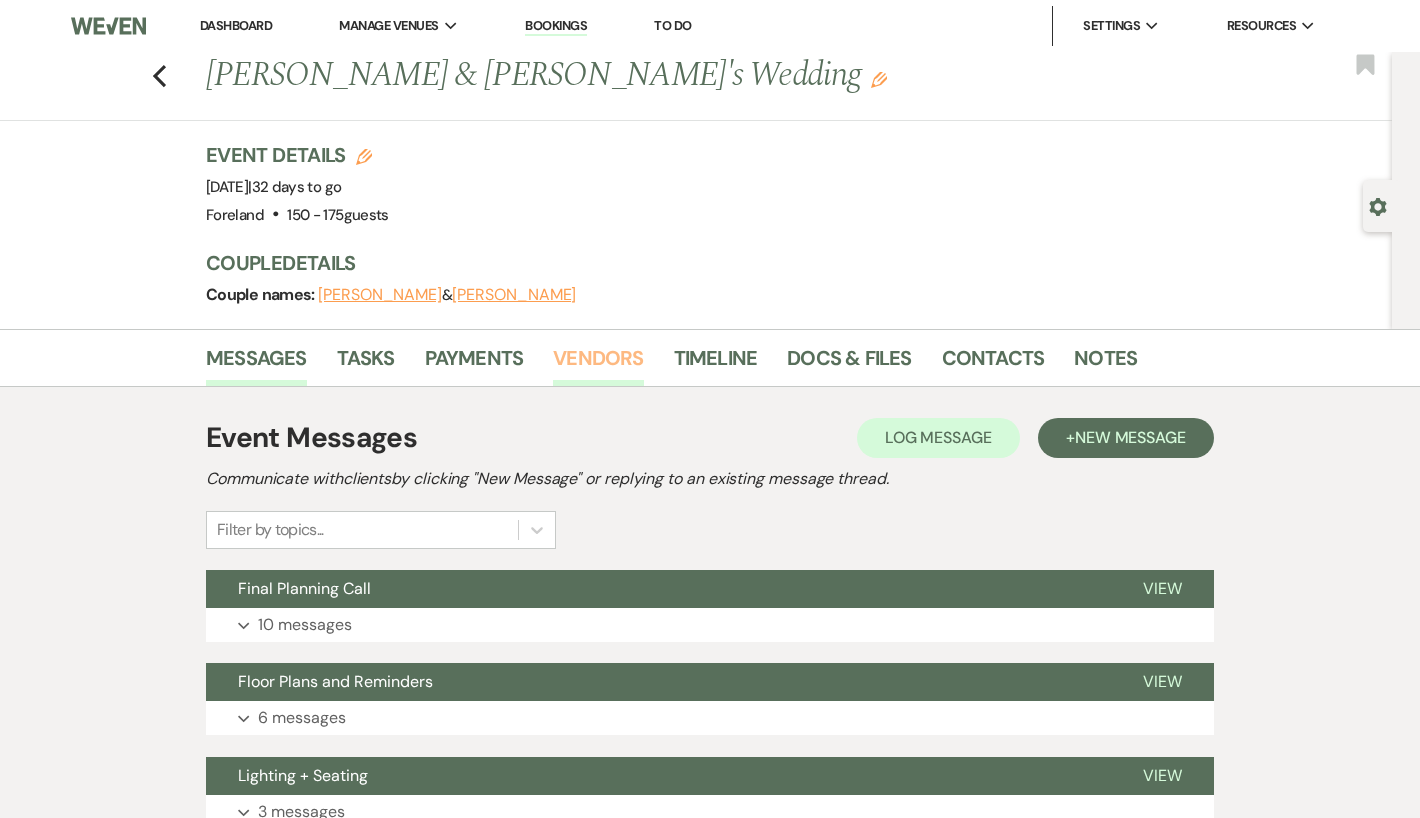 click on "Vendors" at bounding box center [598, 364] 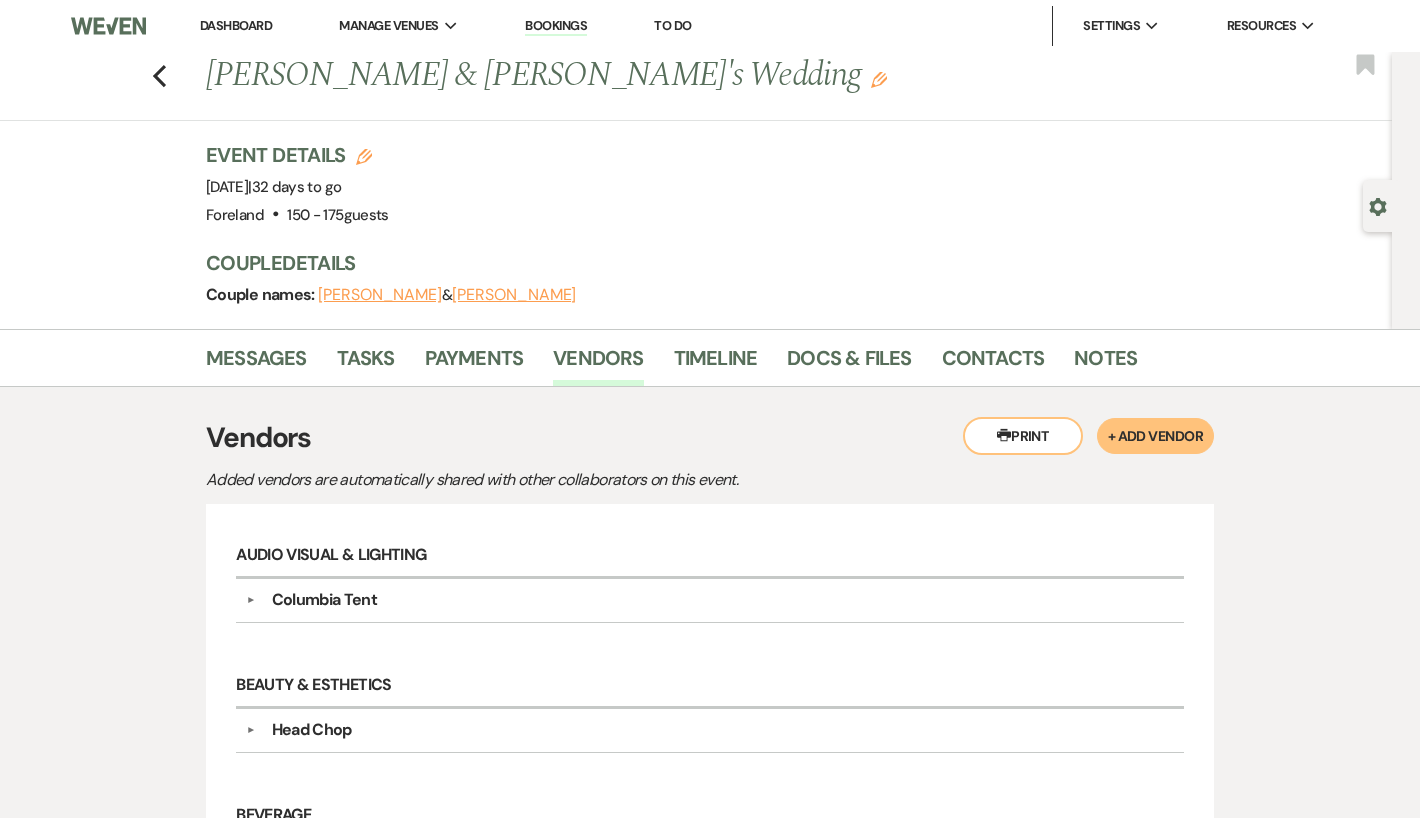 scroll, scrollTop: 0, scrollLeft: 0, axis: both 